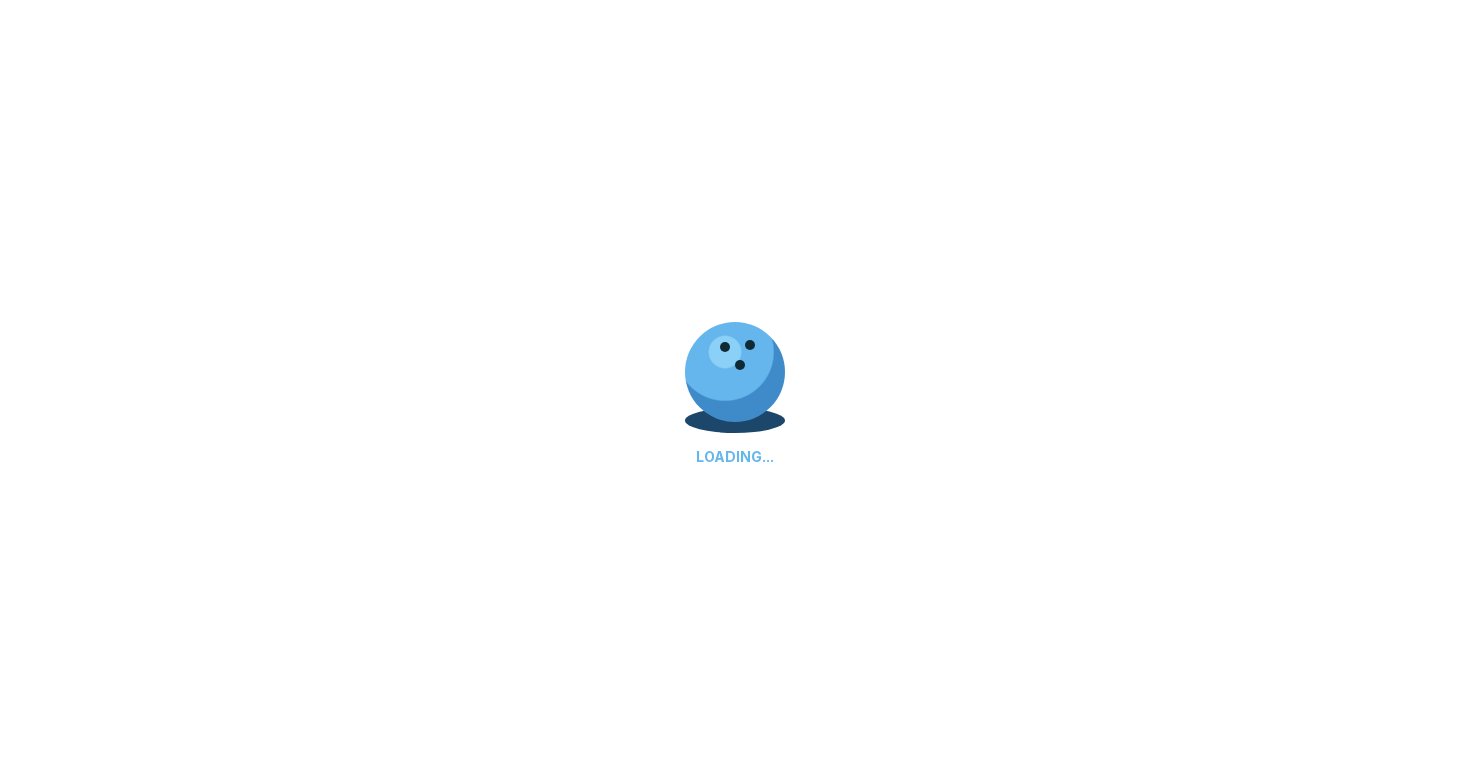 scroll, scrollTop: 0, scrollLeft: 0, axis: both 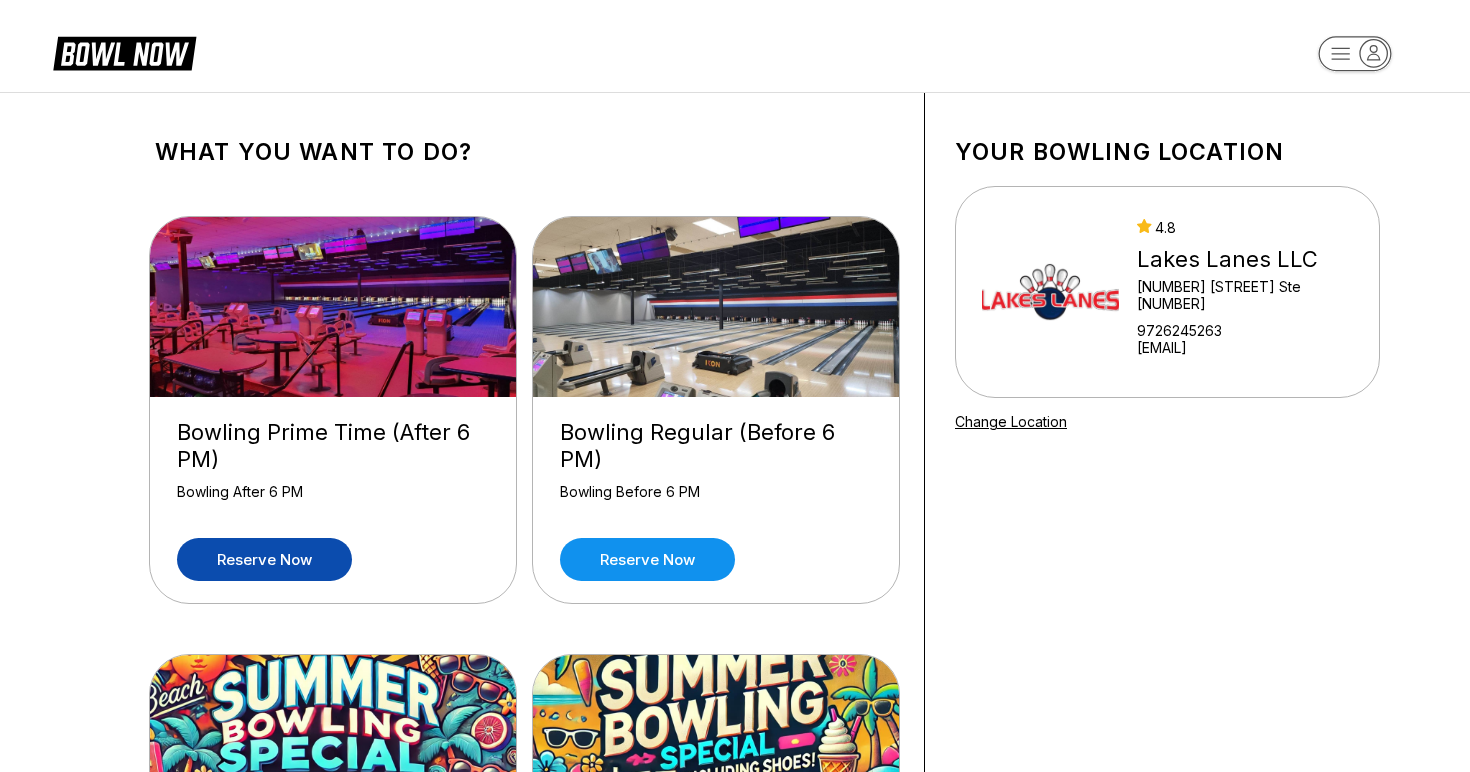 click on "Reserve now" at bounding box center [264, 559] 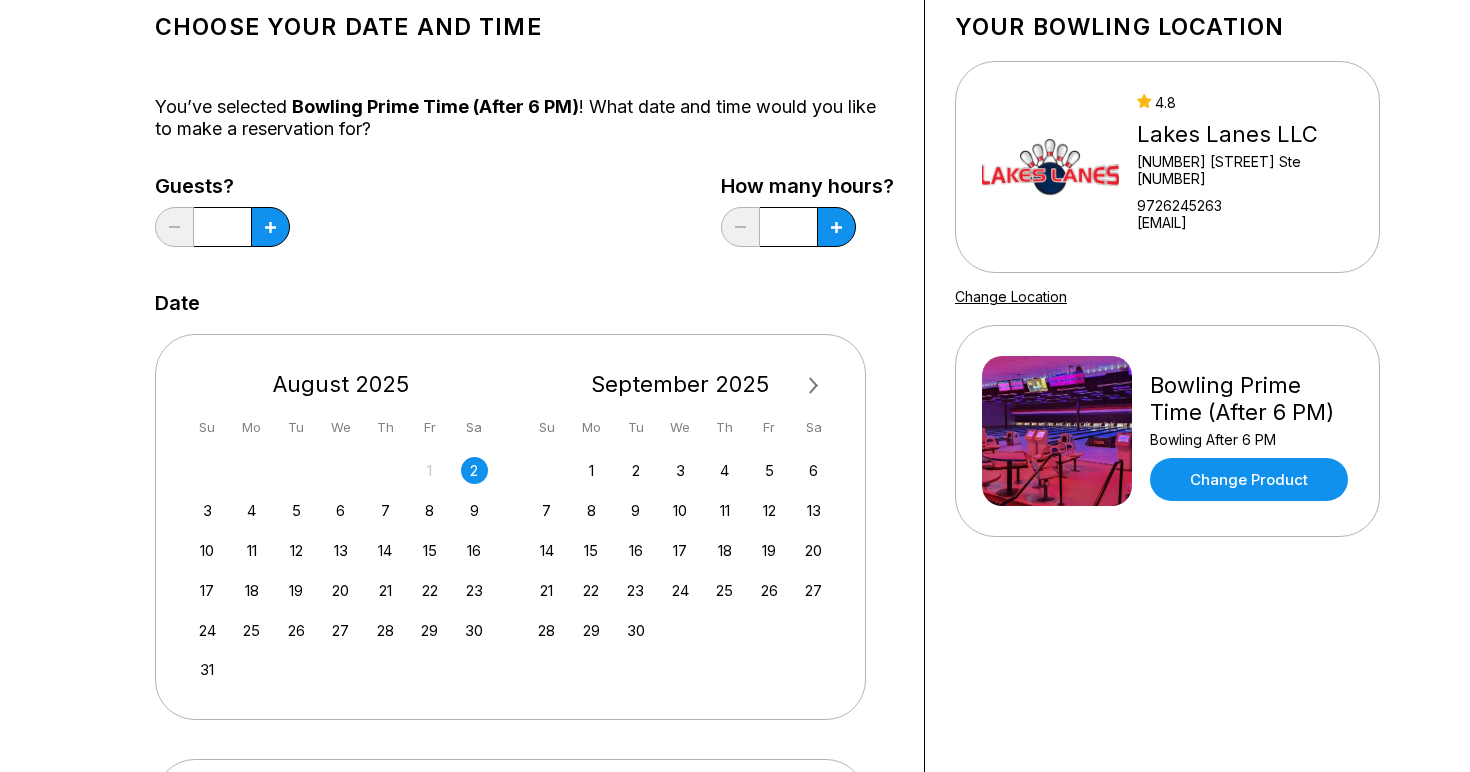 scroll, scrollTop: 126, scrollLeft: 0, axis: vertical 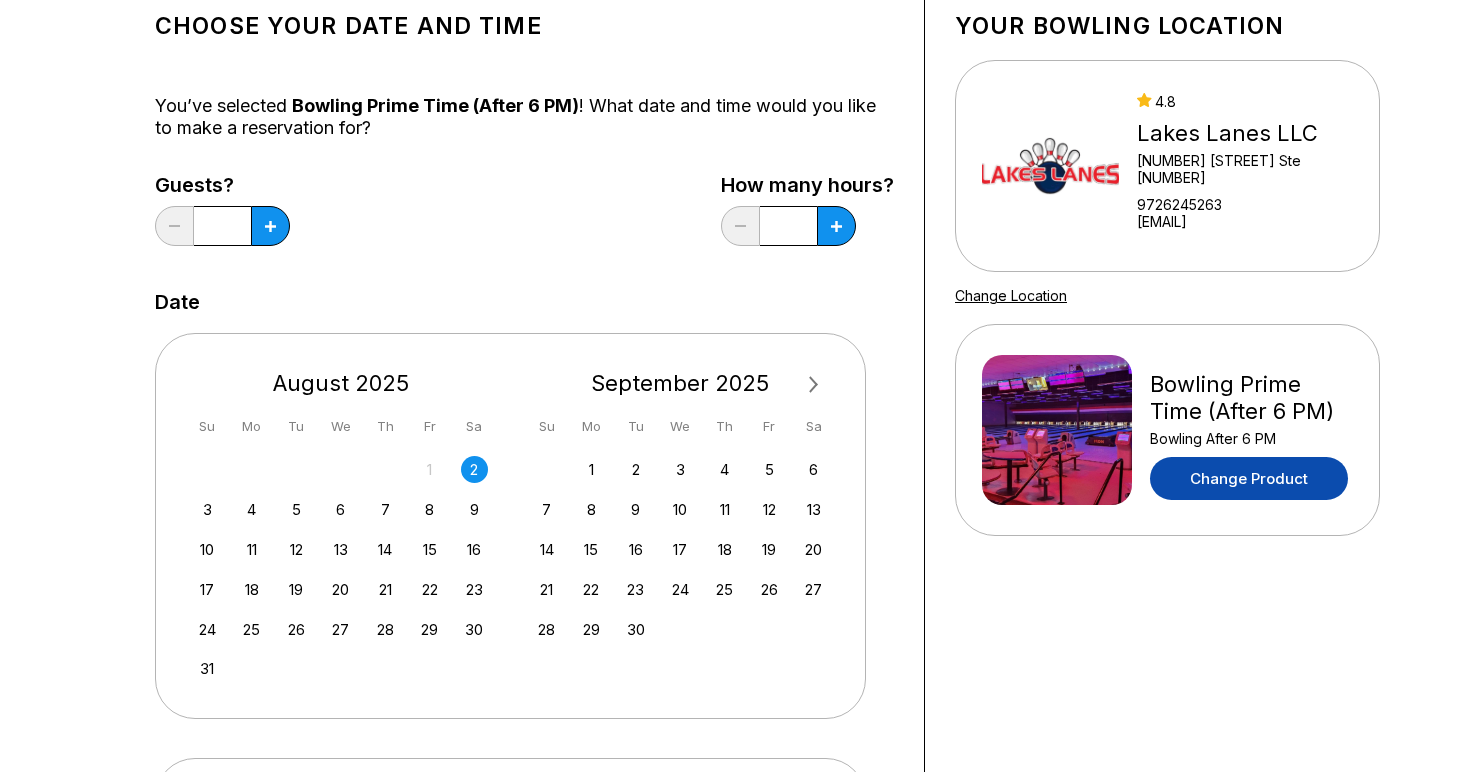 click on "Change Product" at bounding box center [1249, 478] 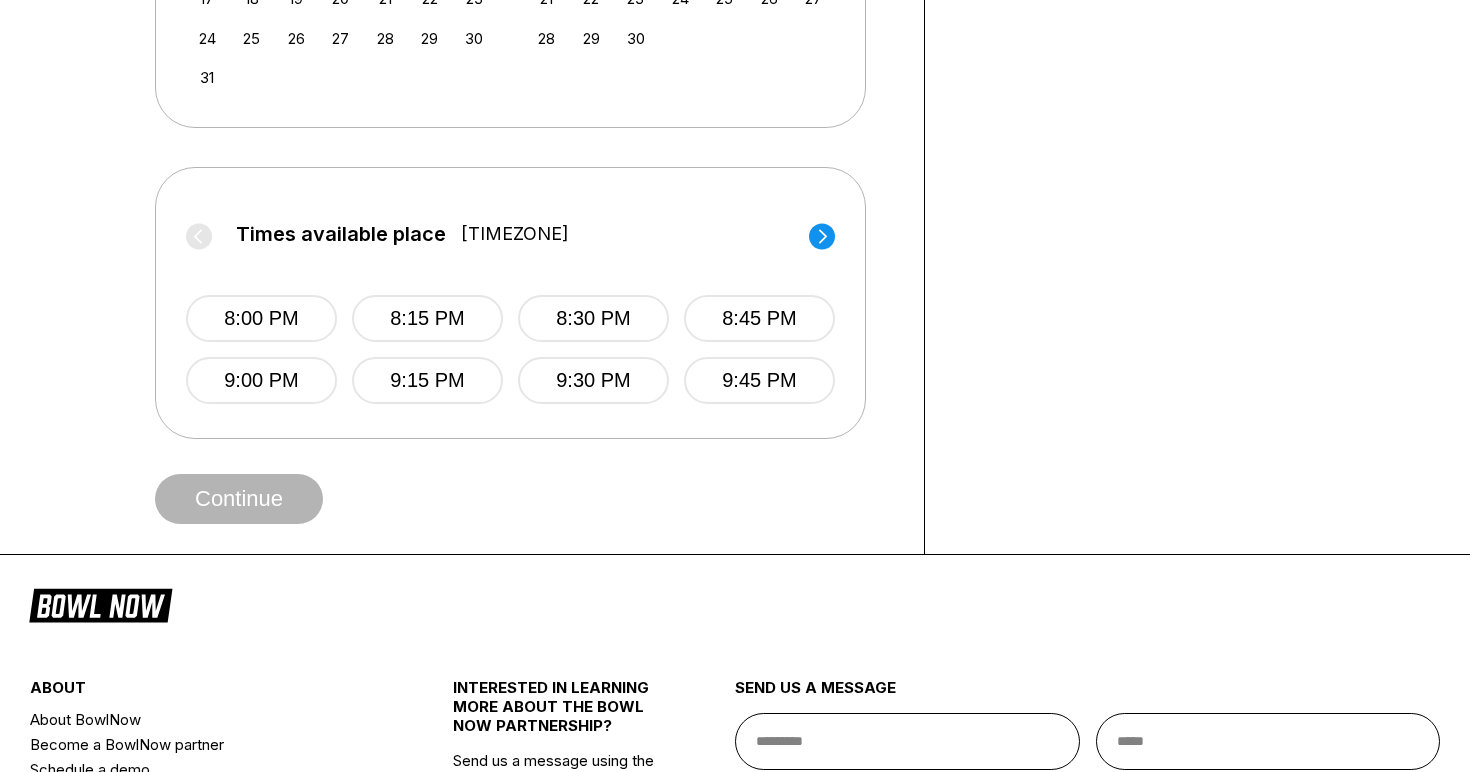scroll, scrollTop: 709, scrollLeft: 0, axis: vertical 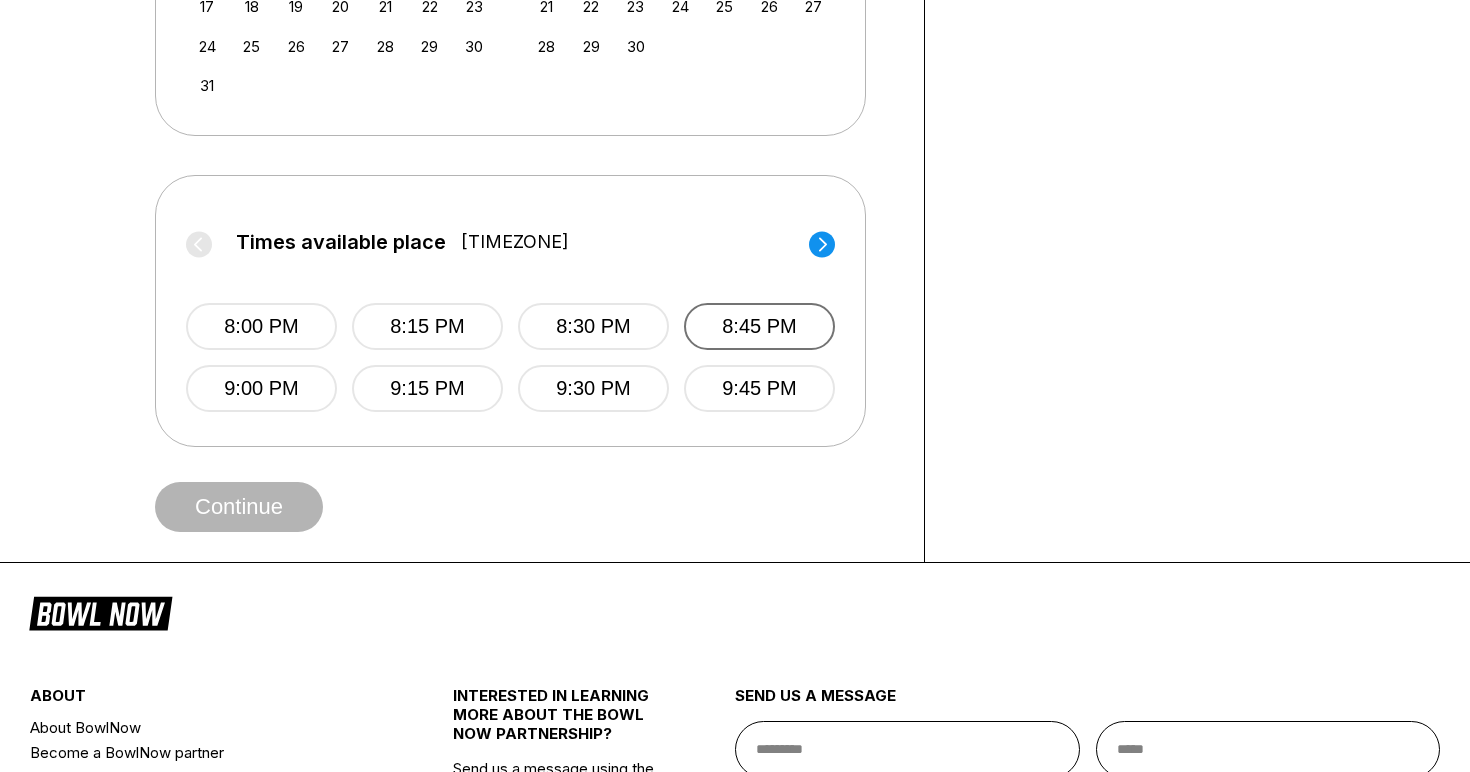 click on "8:45 PM" at bounding box center (759, 326) 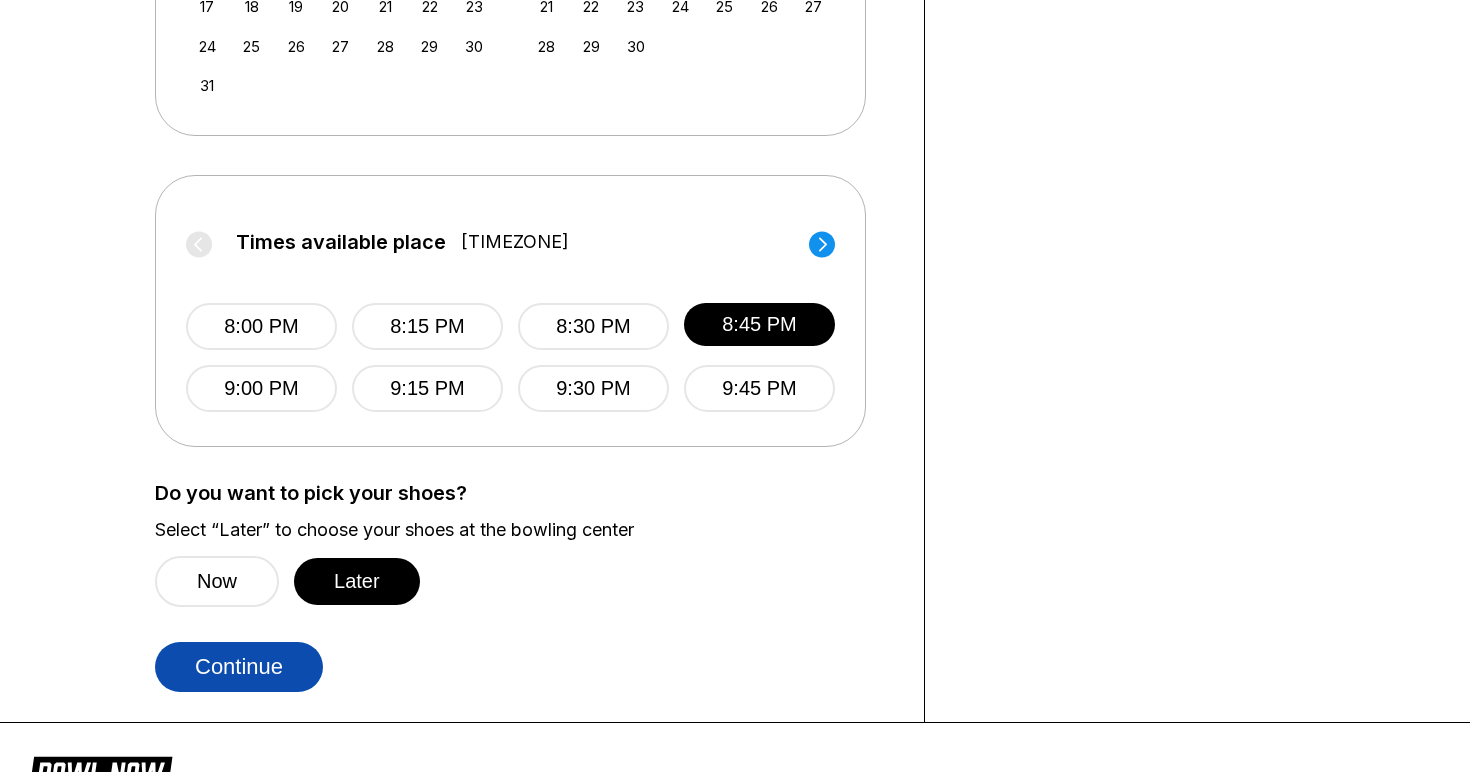 click on "Continue" at bounding box center [239, 667] 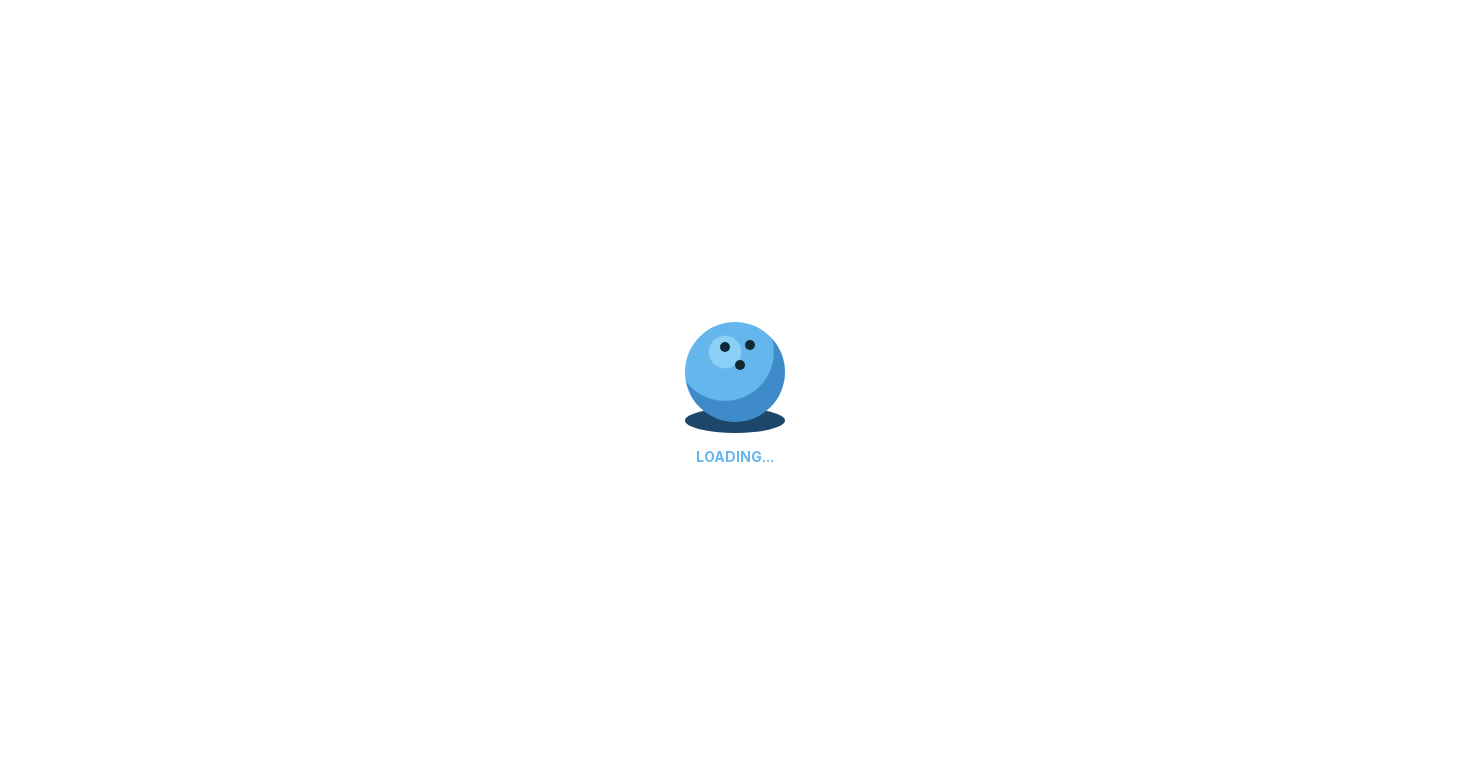 select on "**" 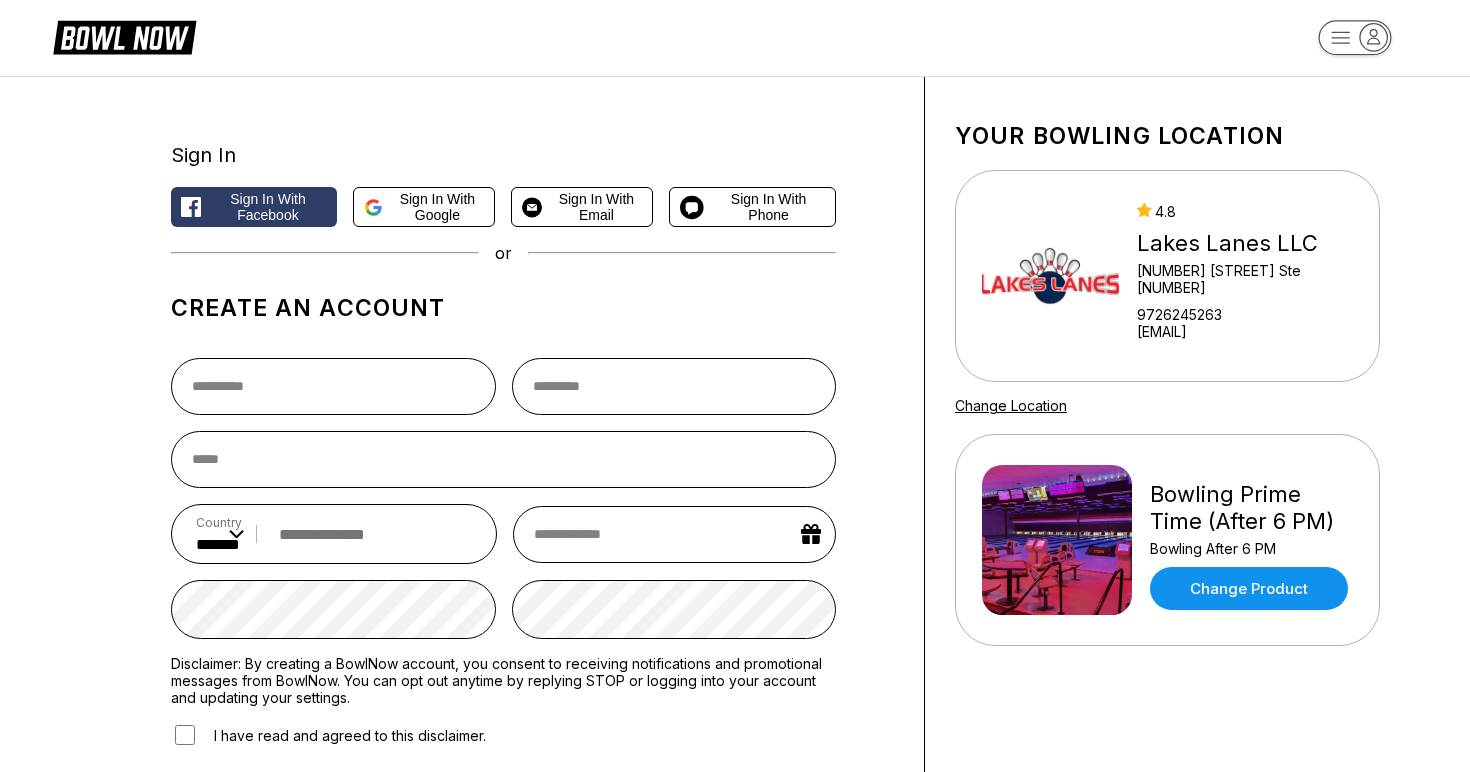 scroll, scrollTop: 14, scrollLeft: 0, axis: vertical 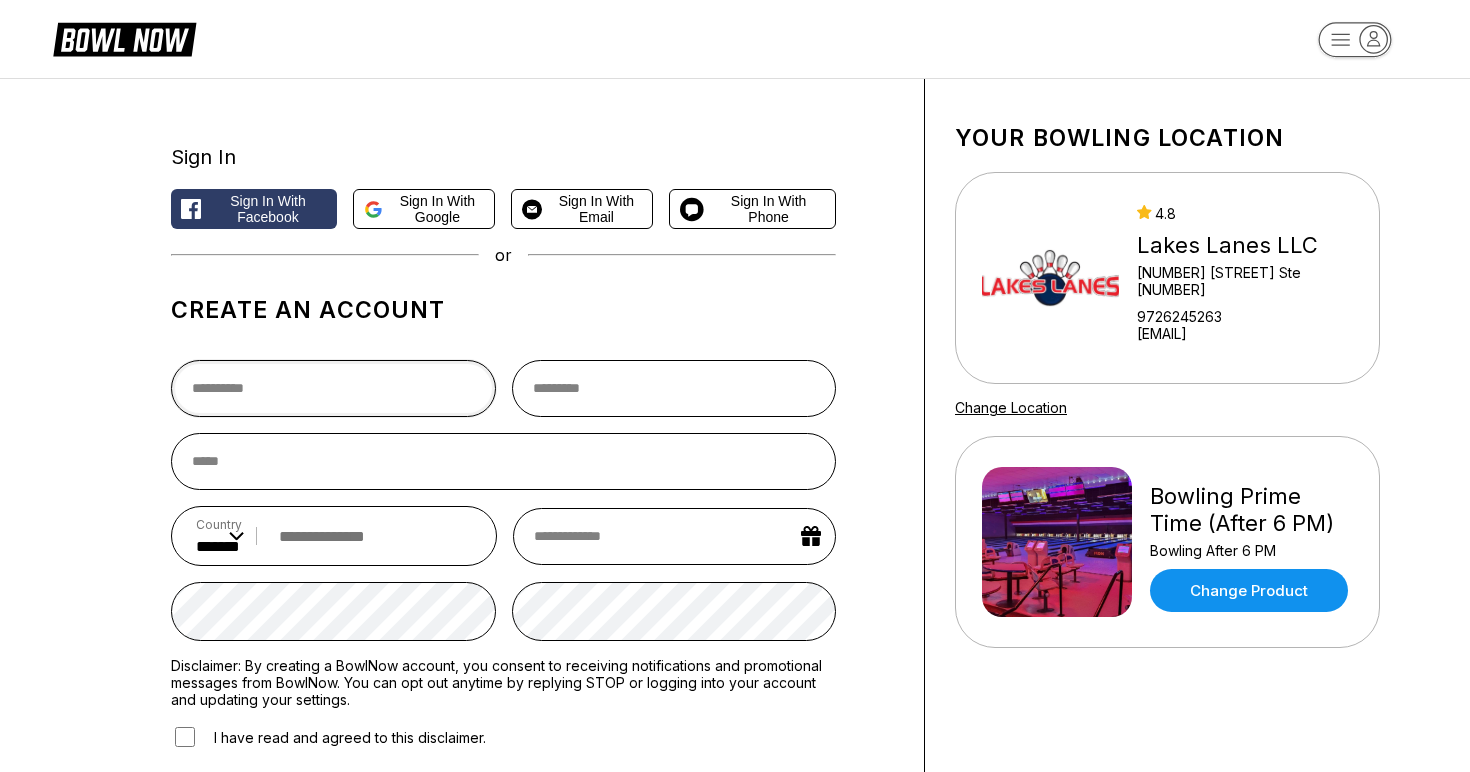 click at bounding box center [333, 388] 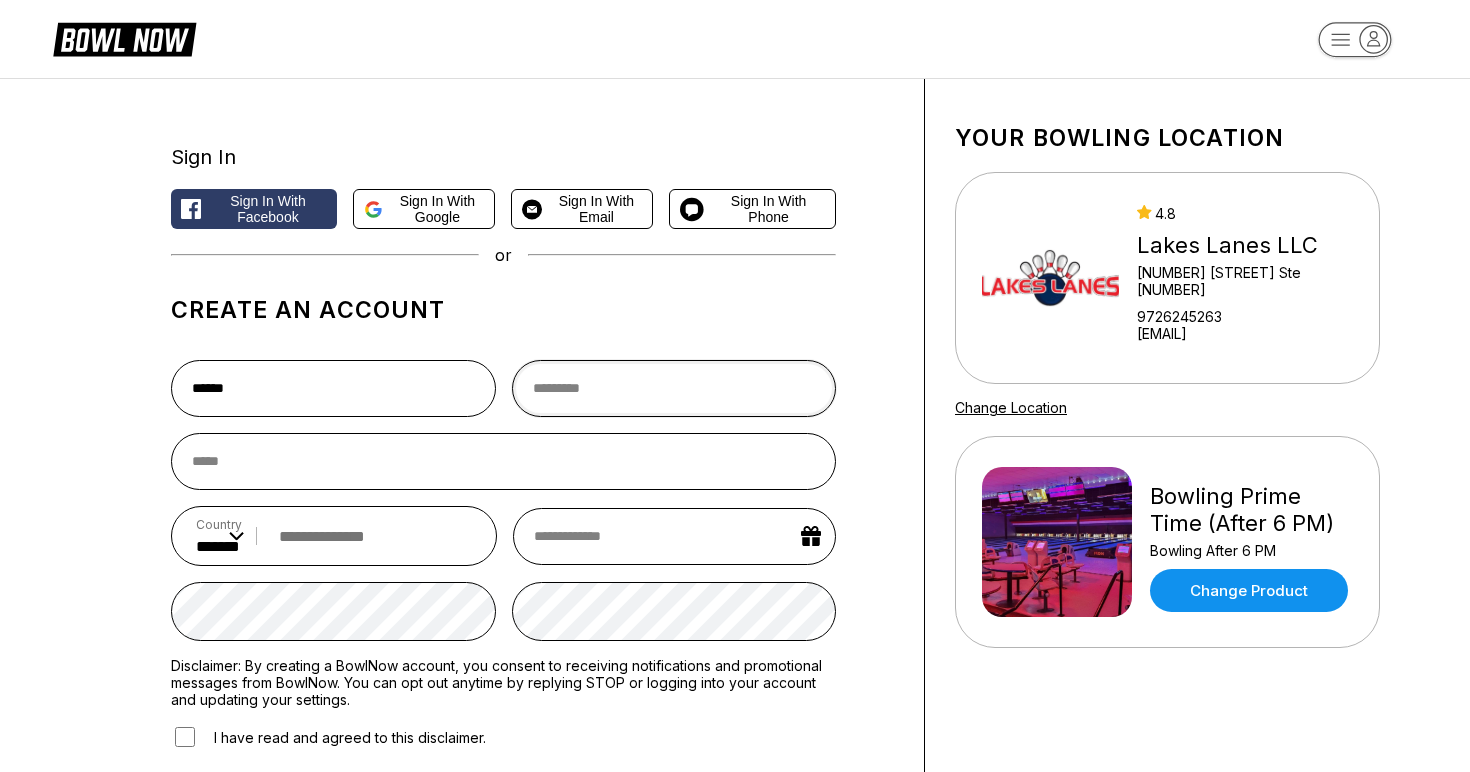 type on "******" 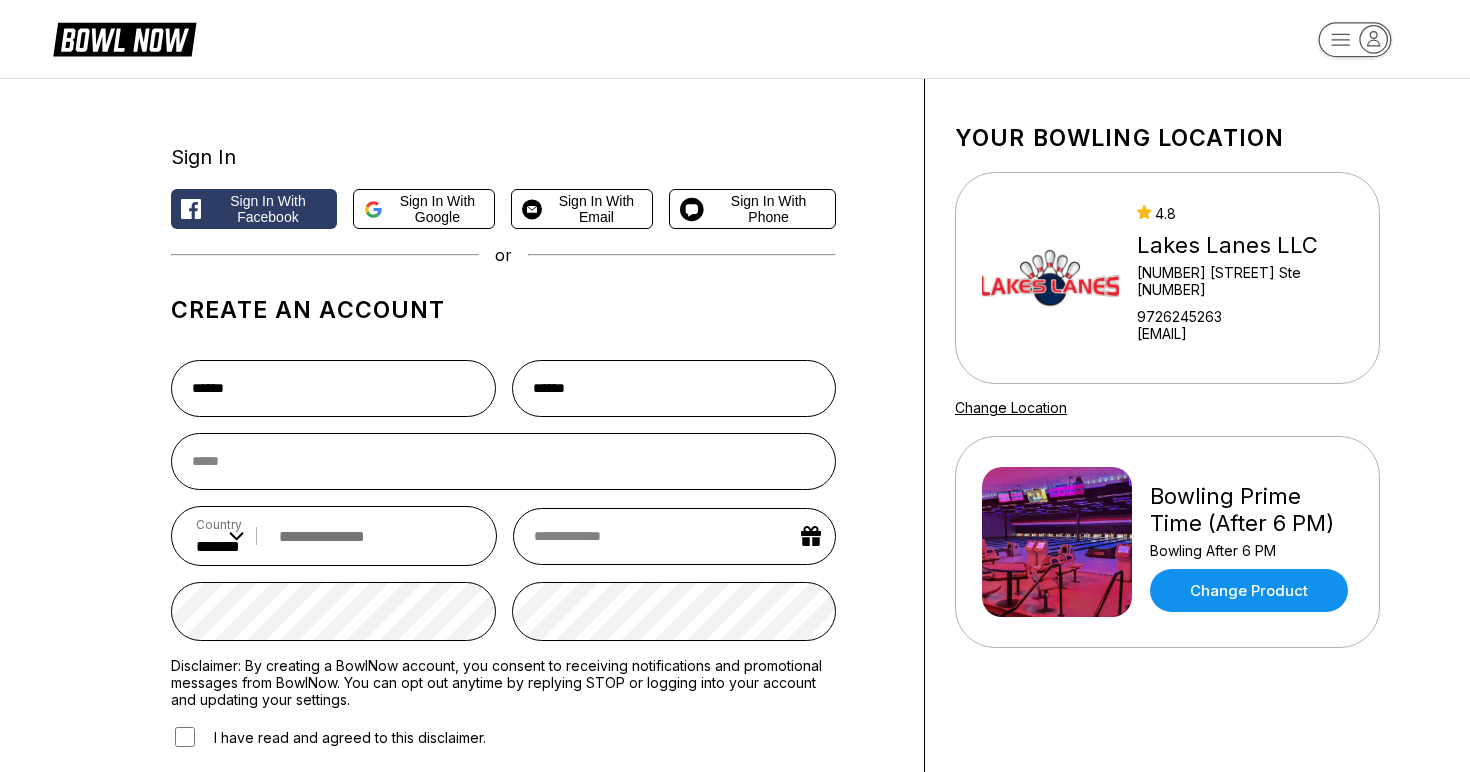 type on "**********" 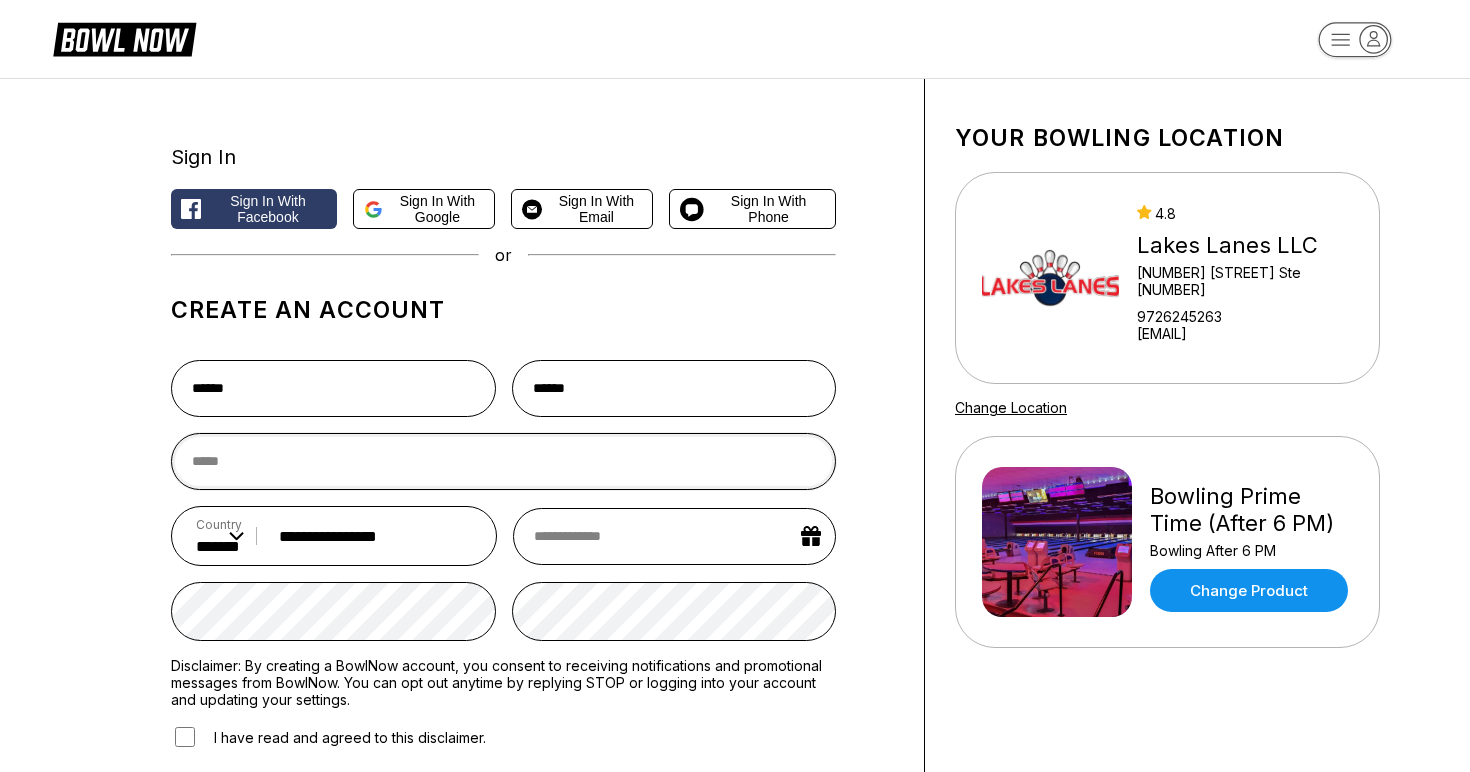 click at bounding box center (503, 461) 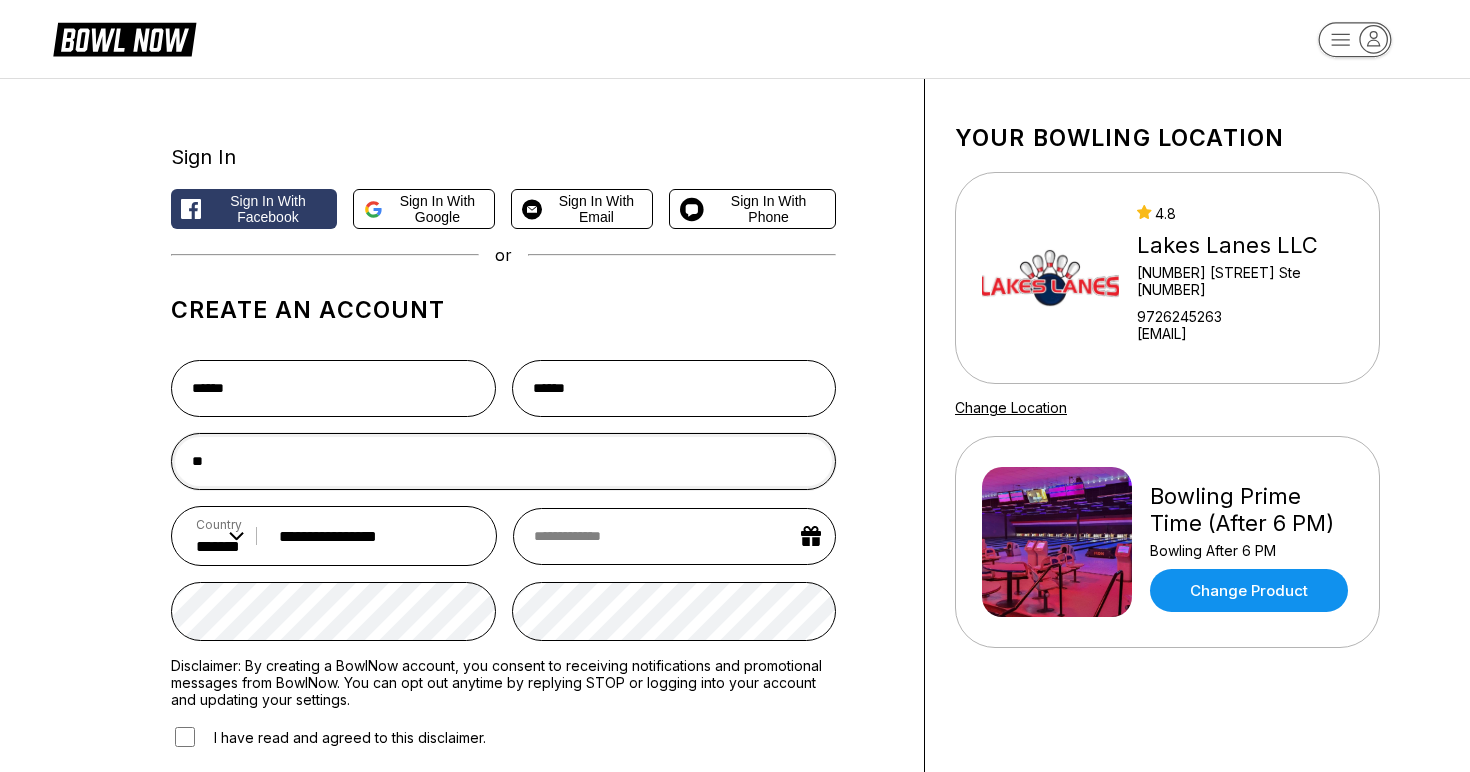 type on "*" 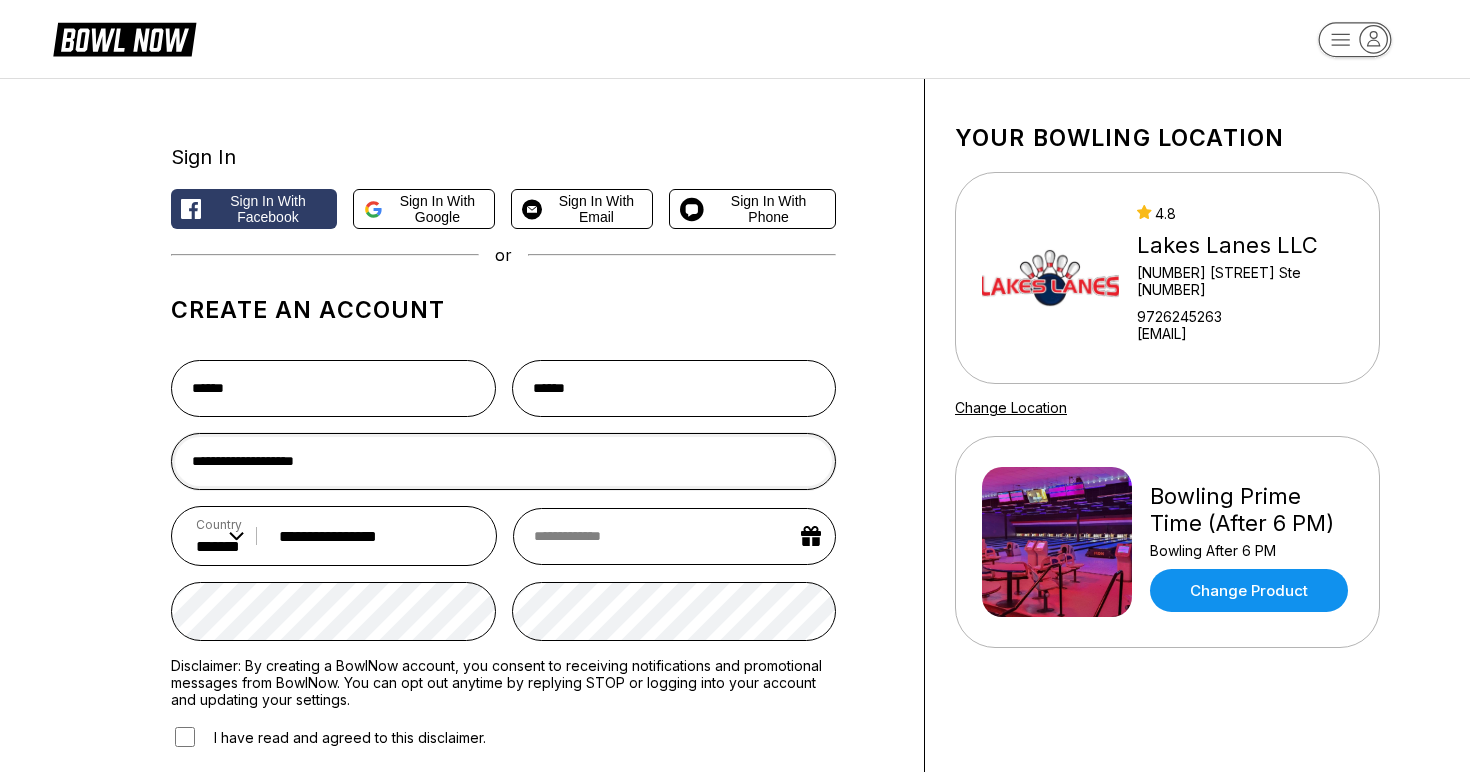 type on "**********" 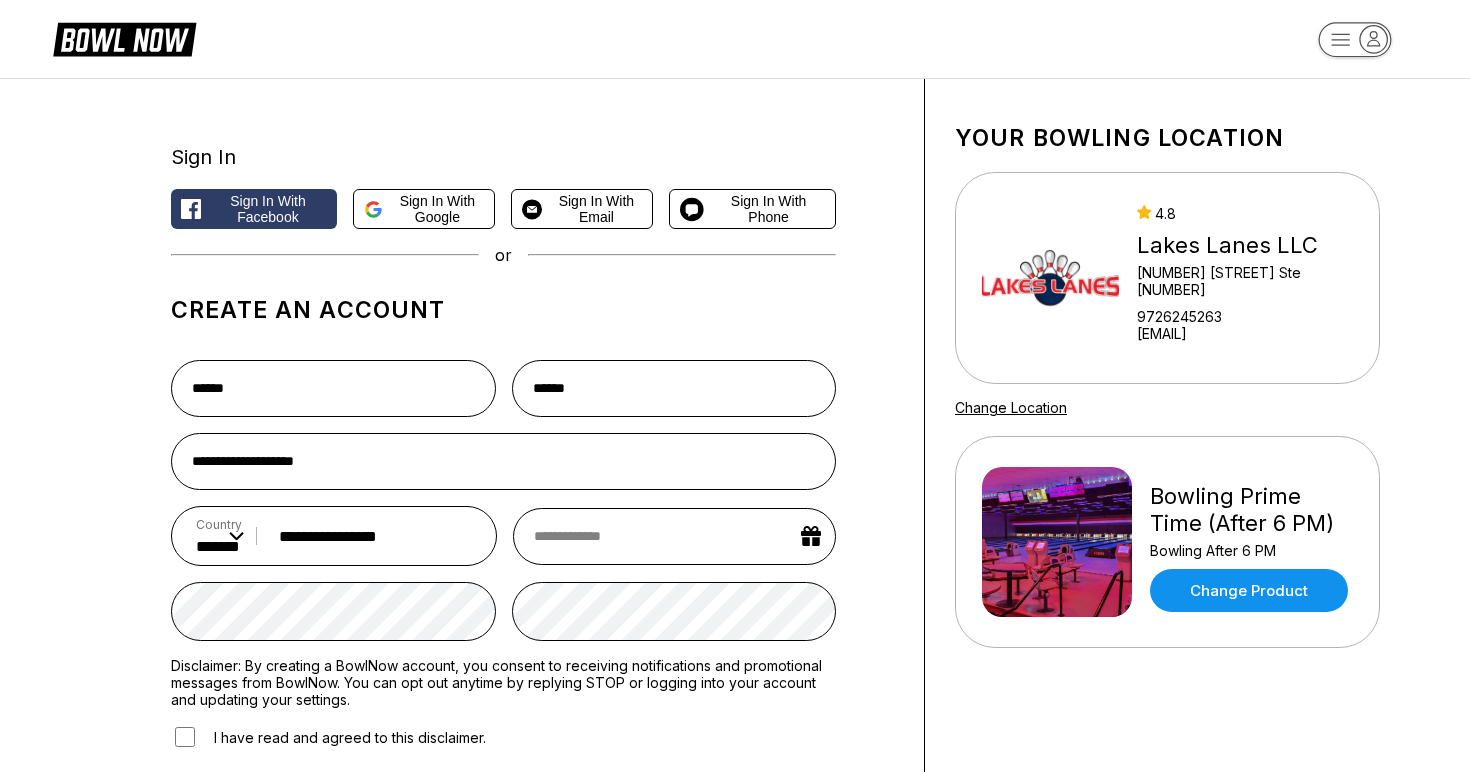 click at bounding box center [674, 536] 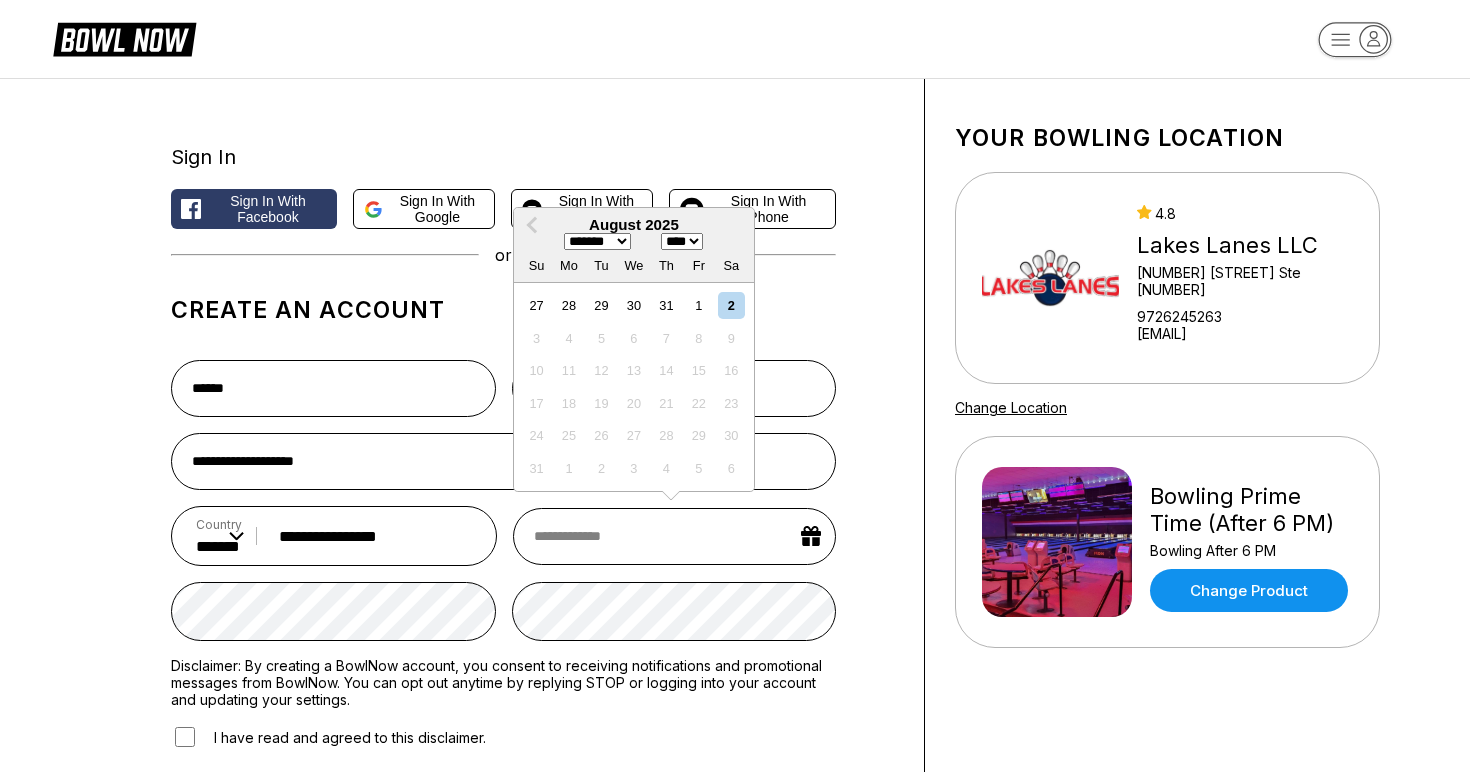 type on "*" 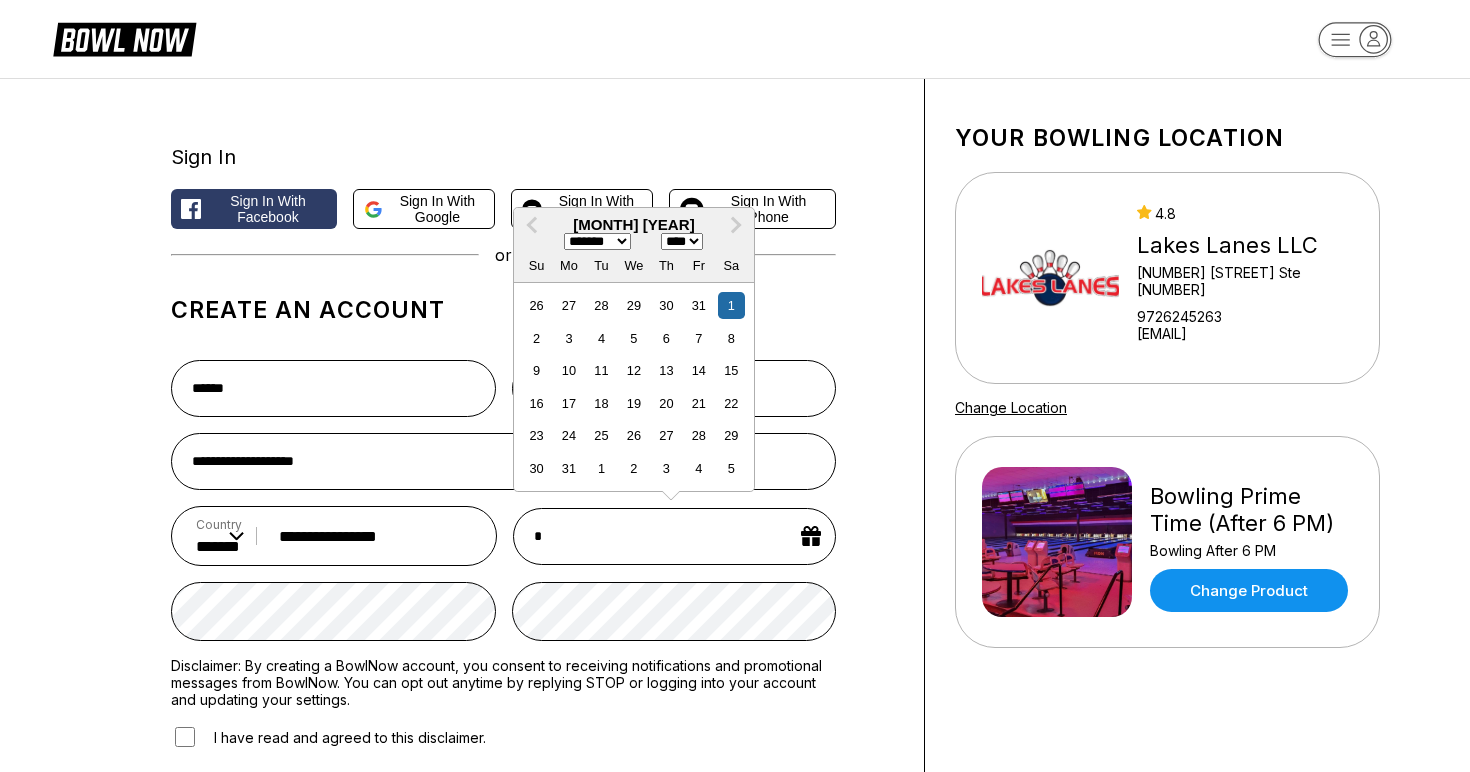 type on "**" 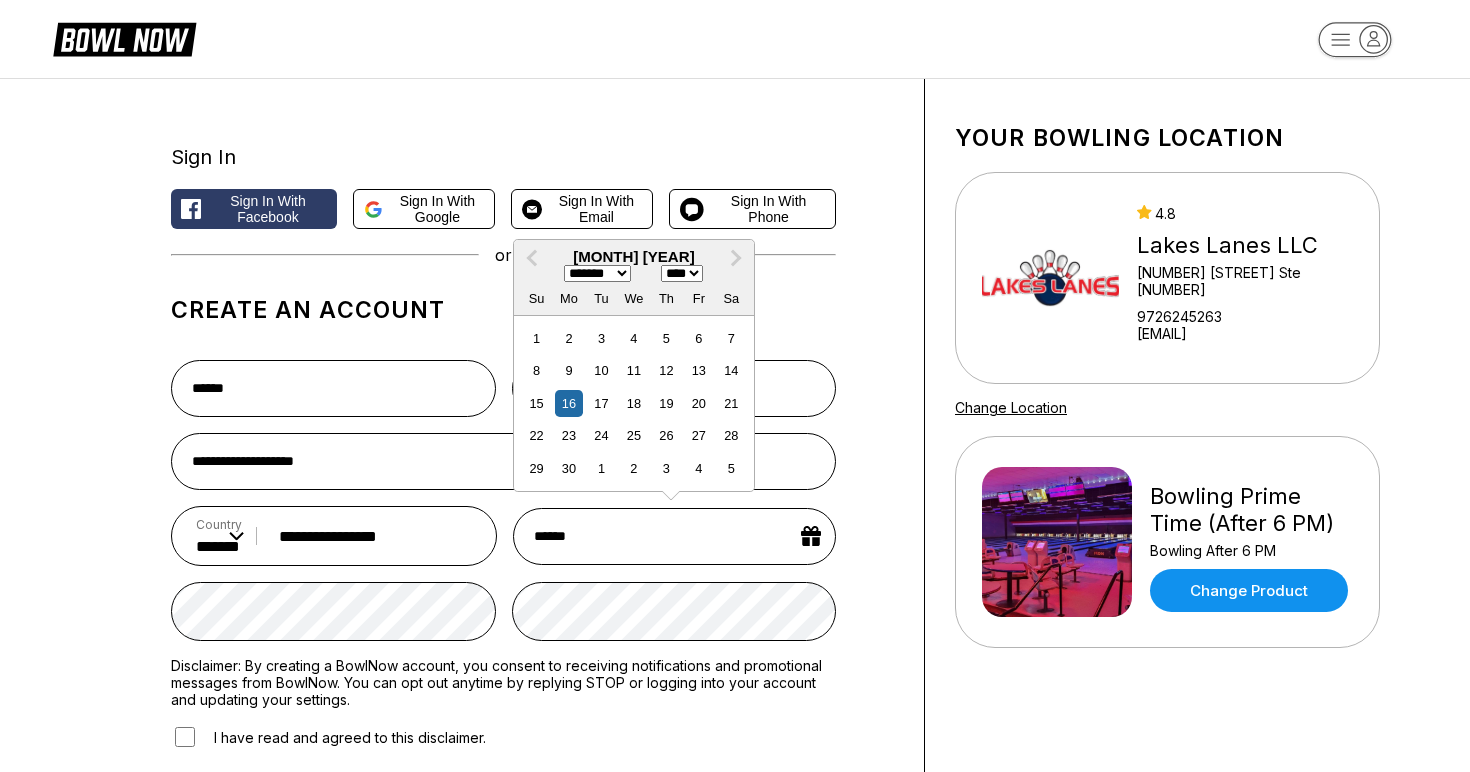 type on "*******" 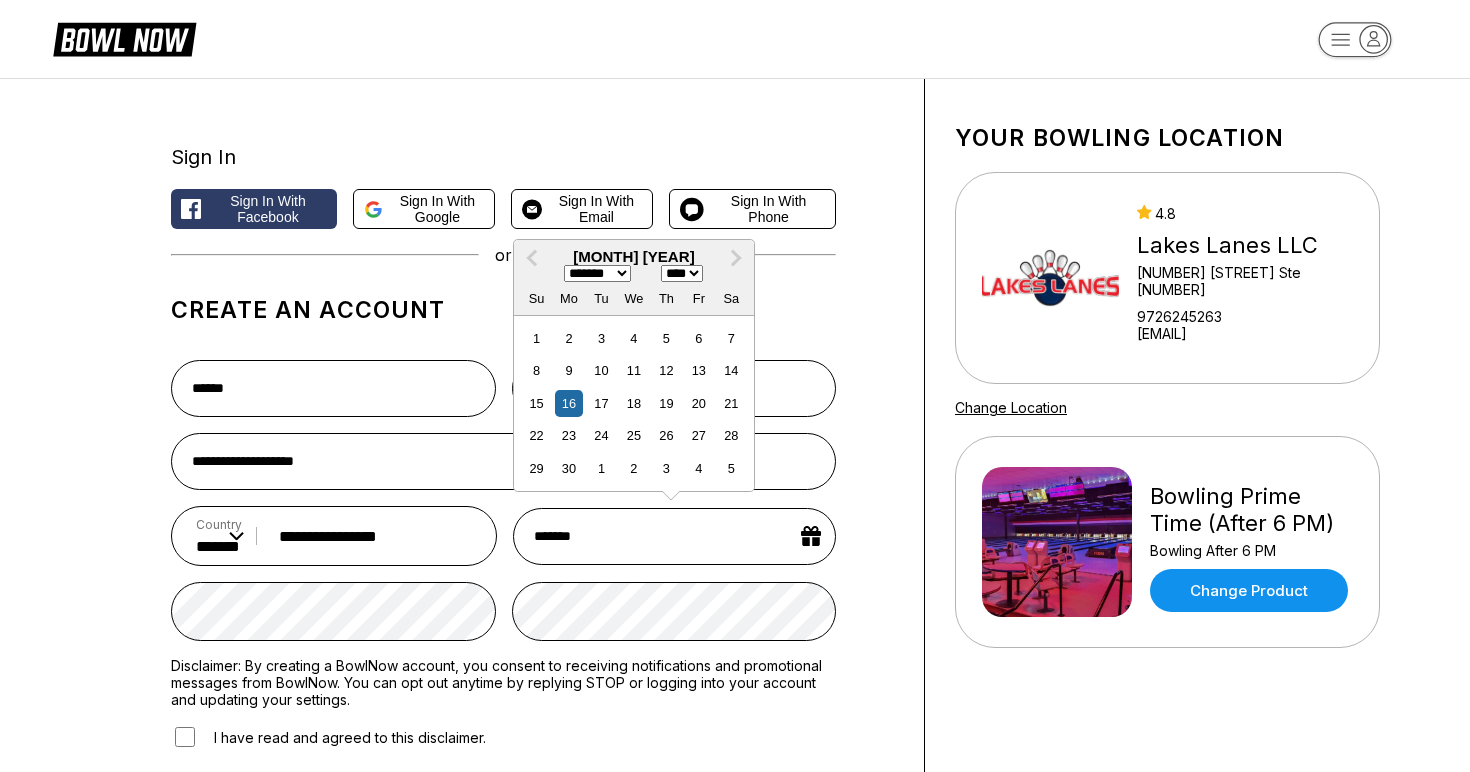 type on "********" 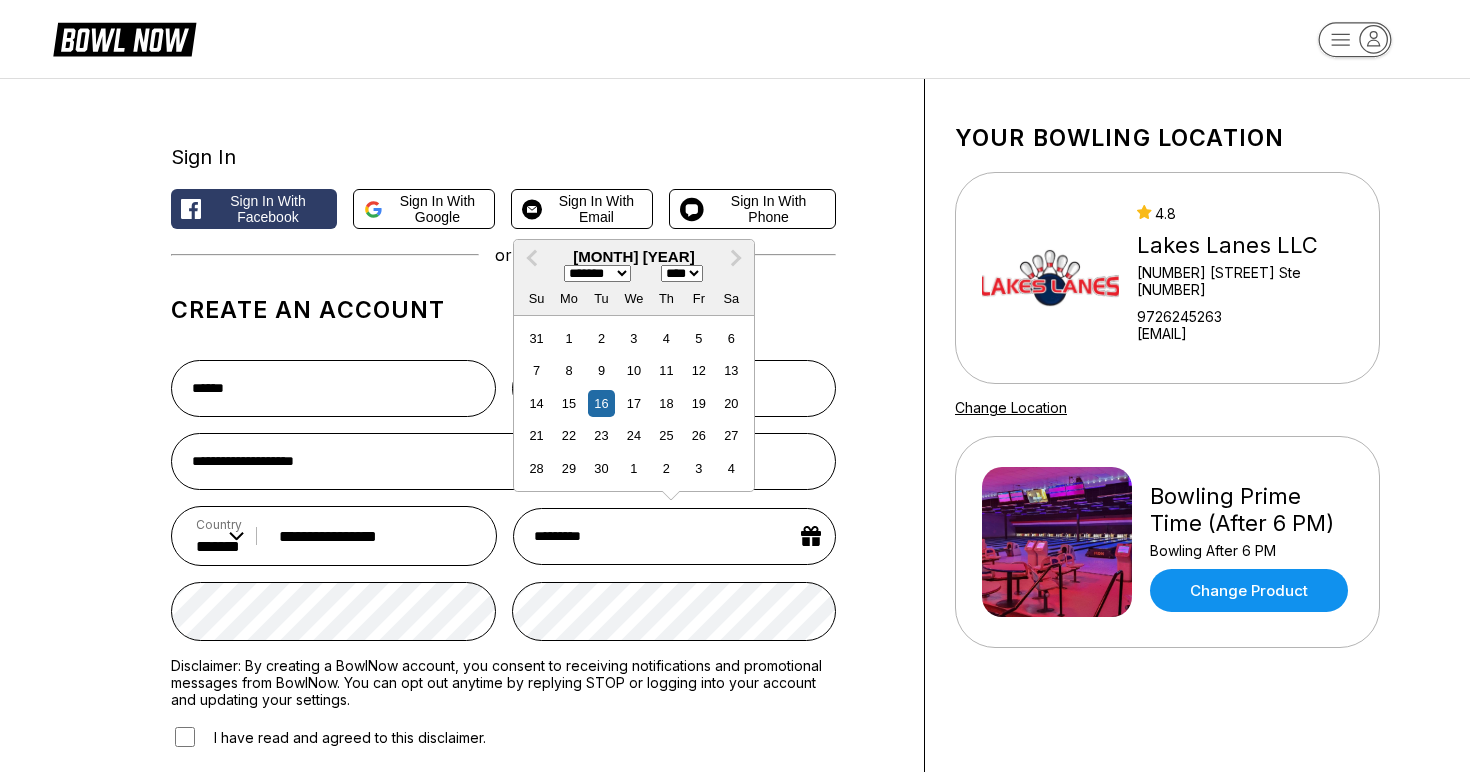 type on "**********" 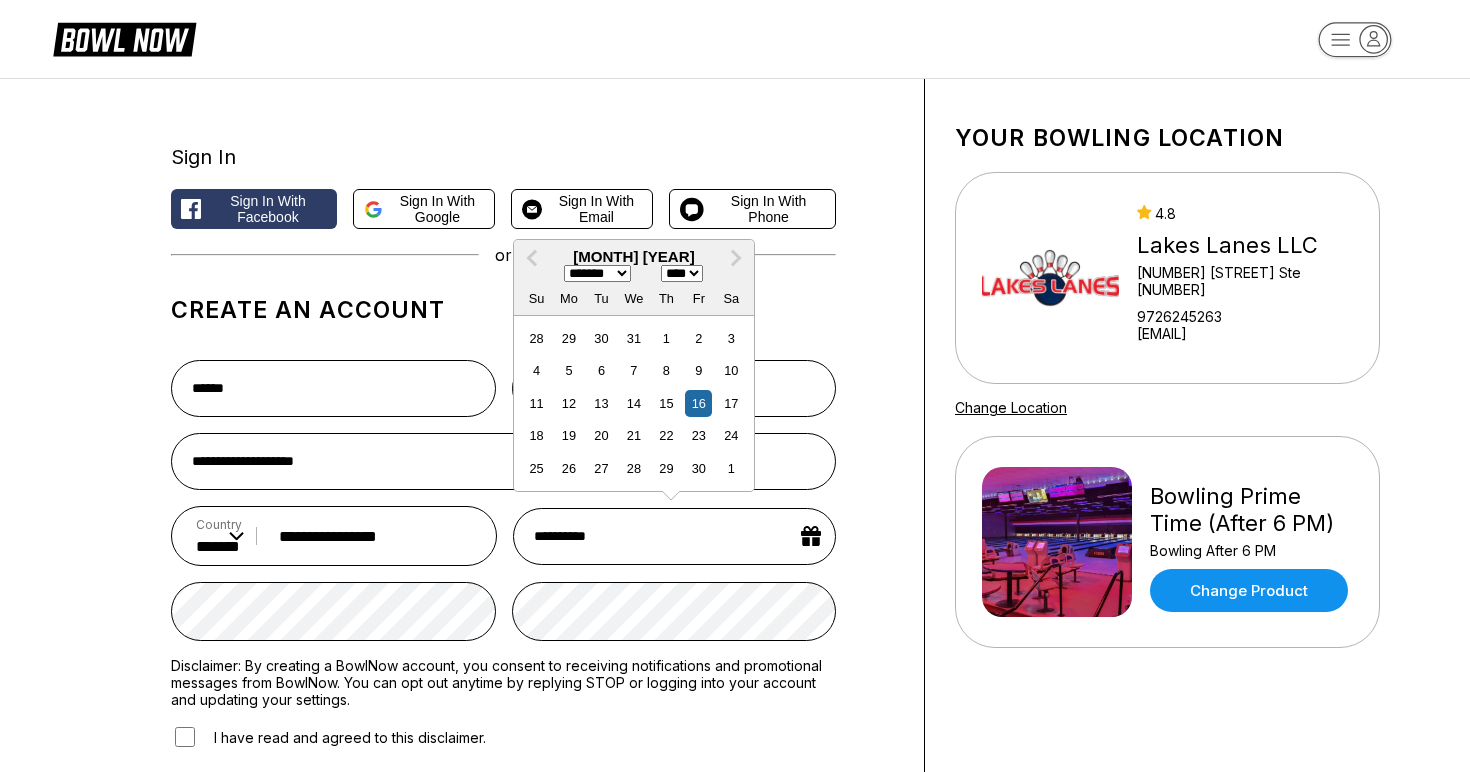 type on "**********" 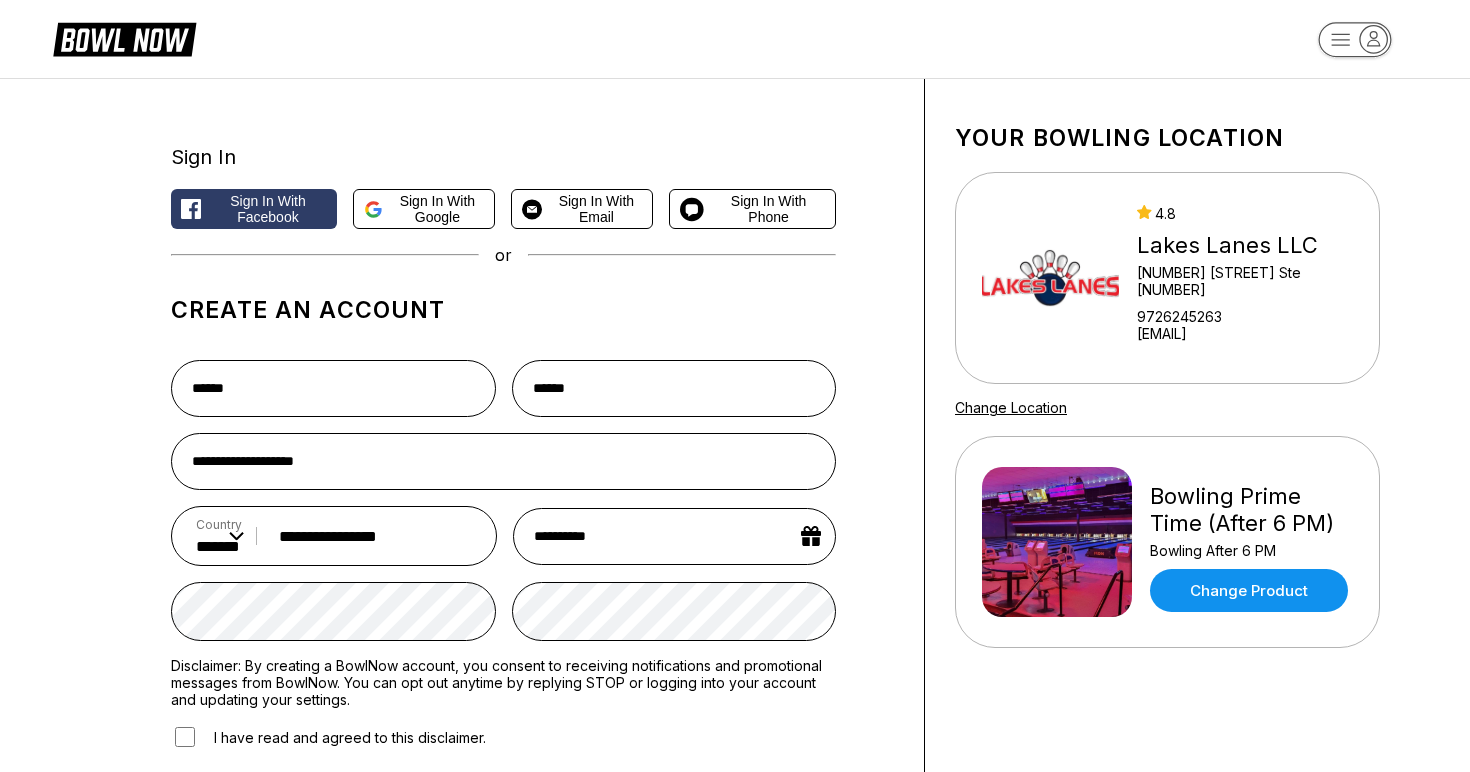 click on "[COUNTRY]" at bounding box center (503, 596) 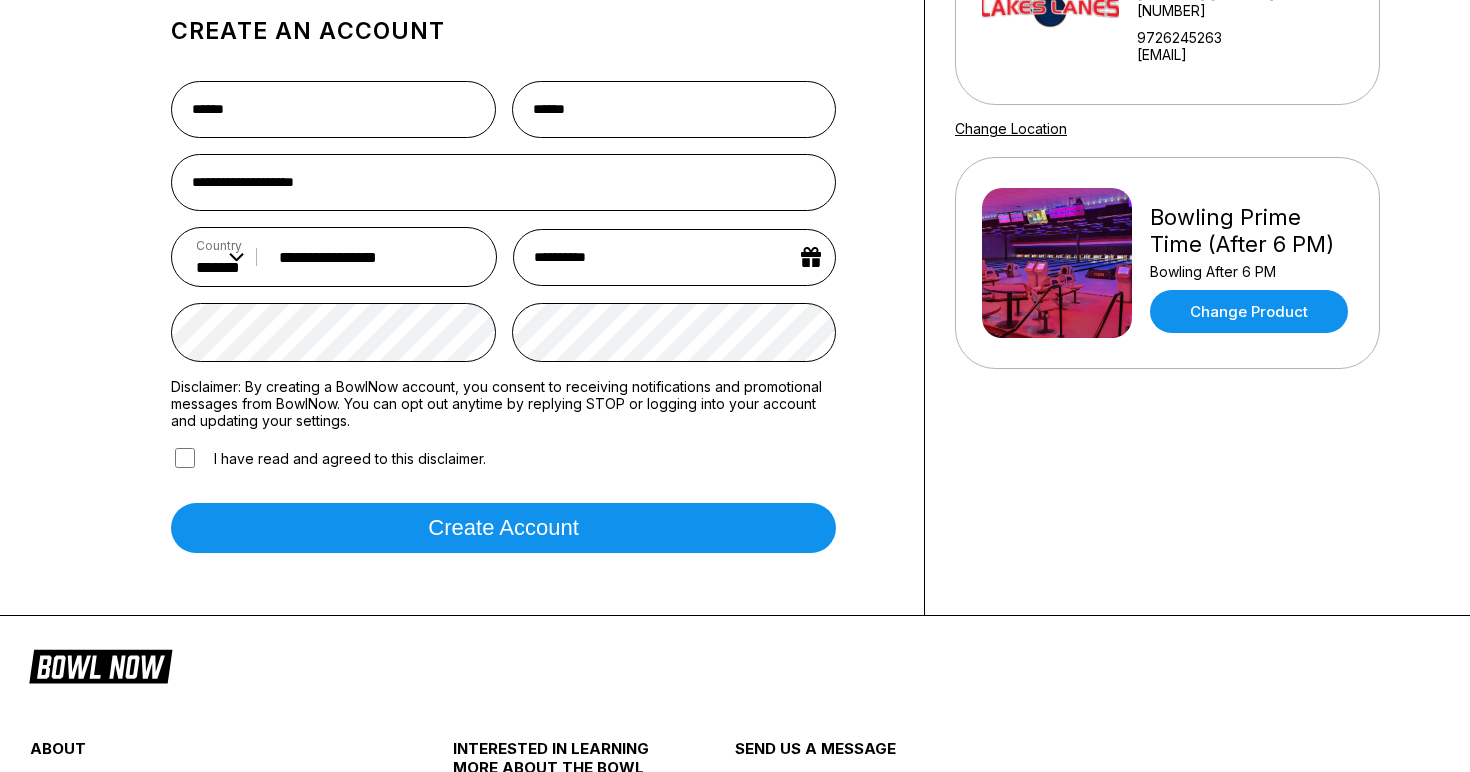 scroll, scrollTop: 342, scrollLeft: 0, axis: vertical 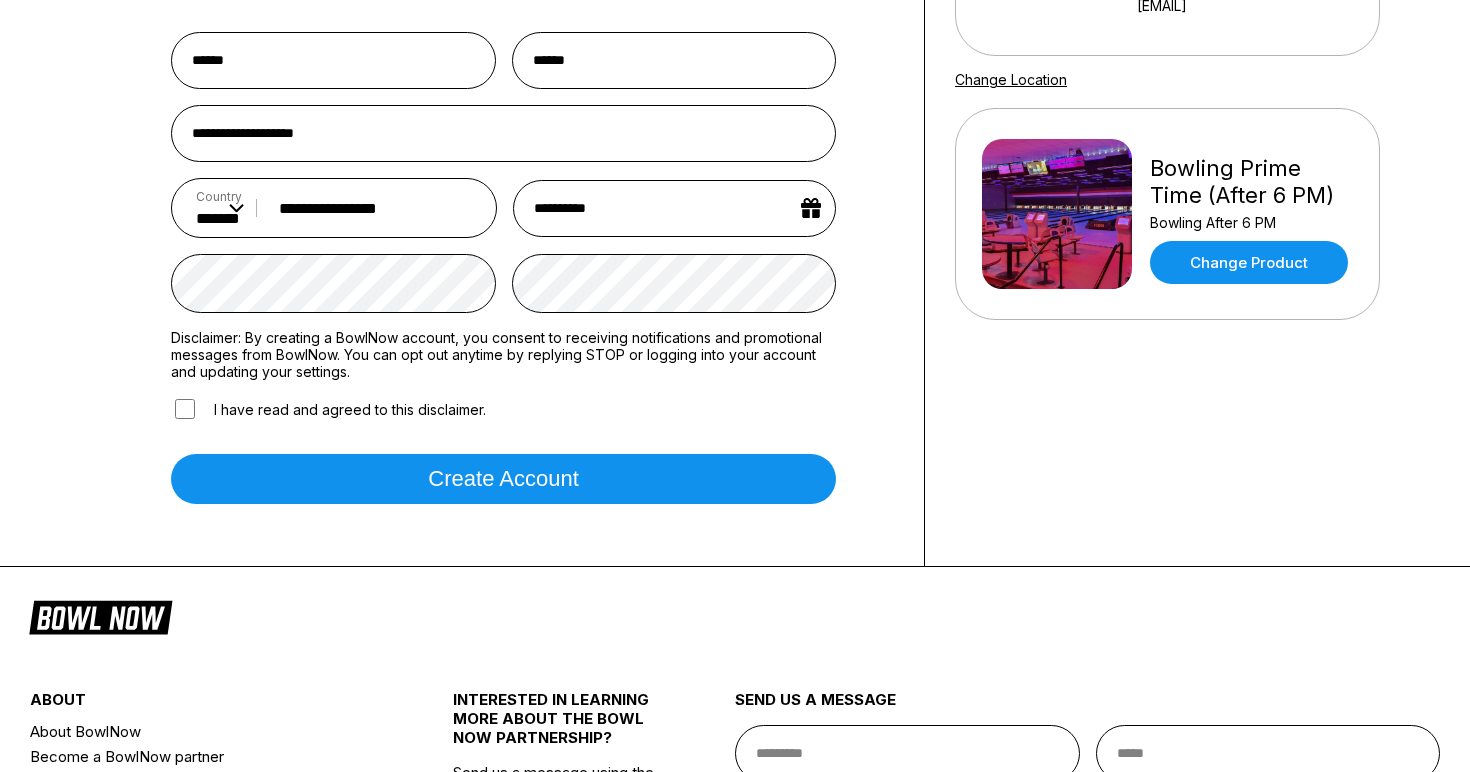 click on "[COUNTRY]" at bounding box center [503, 268] 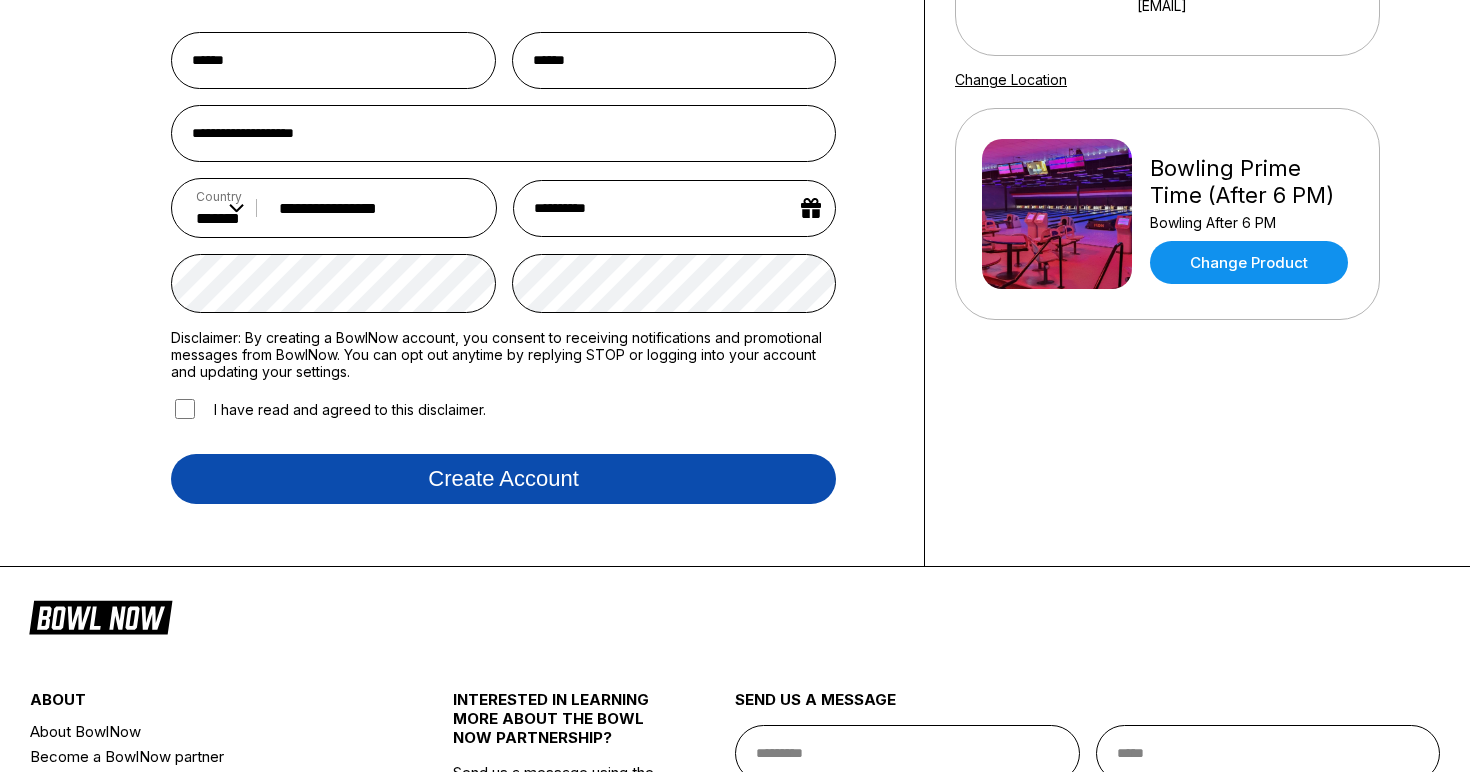 click on "Create account" at bounding box center [503, 479] 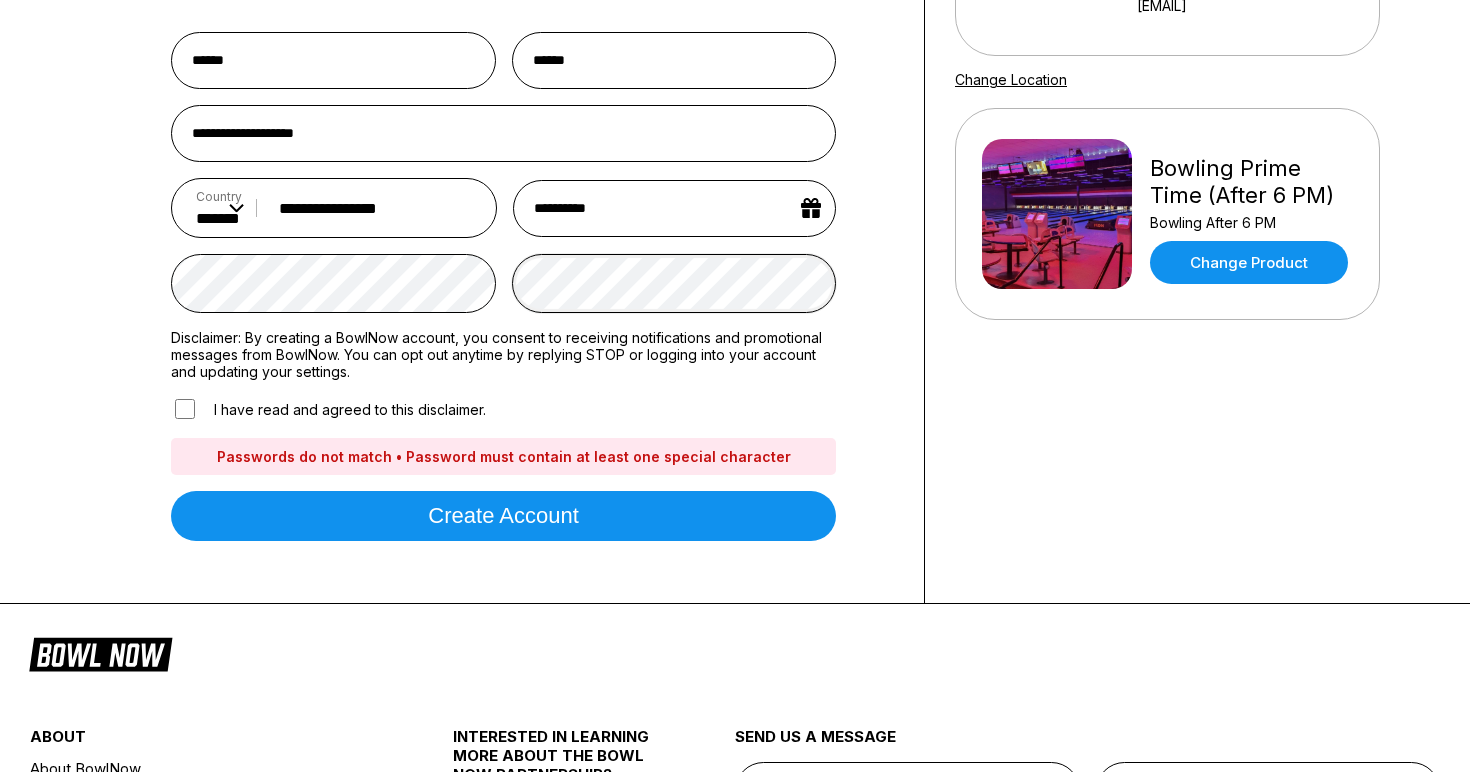 click on "Create account" at bounding box center (503, 516) 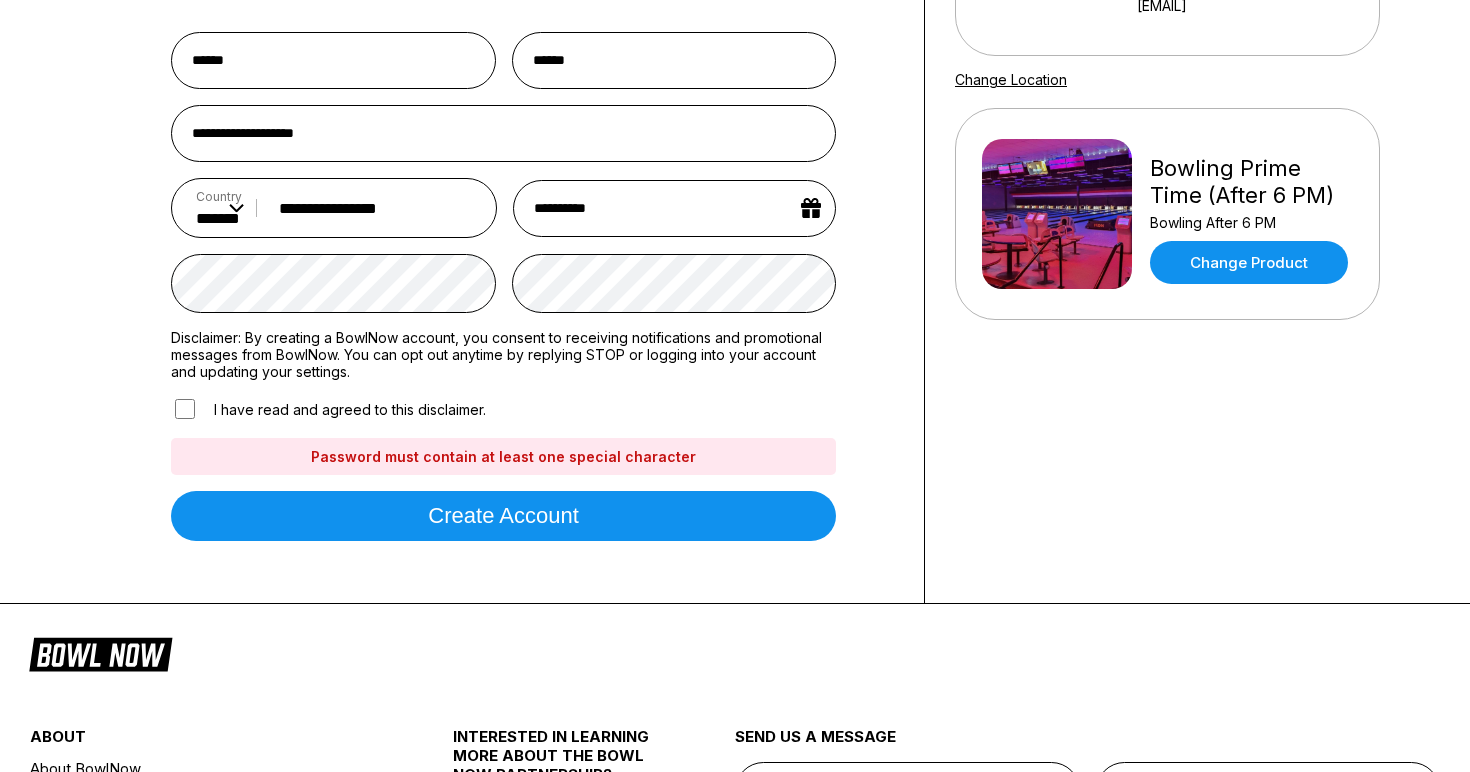 click on "[COUNTRY]" at bounding box center (503, 286) 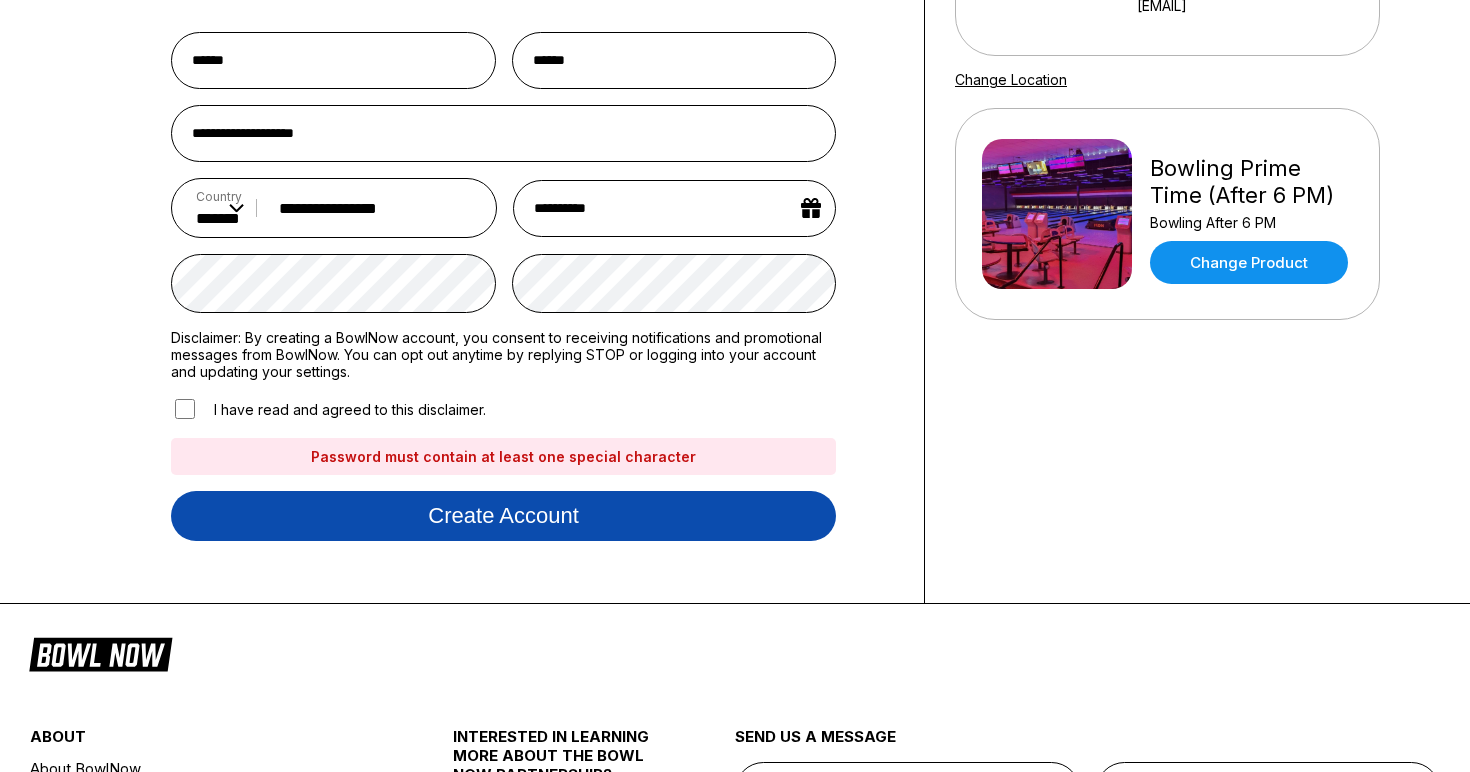 click on "Create account" at bounding box center (503, 516) 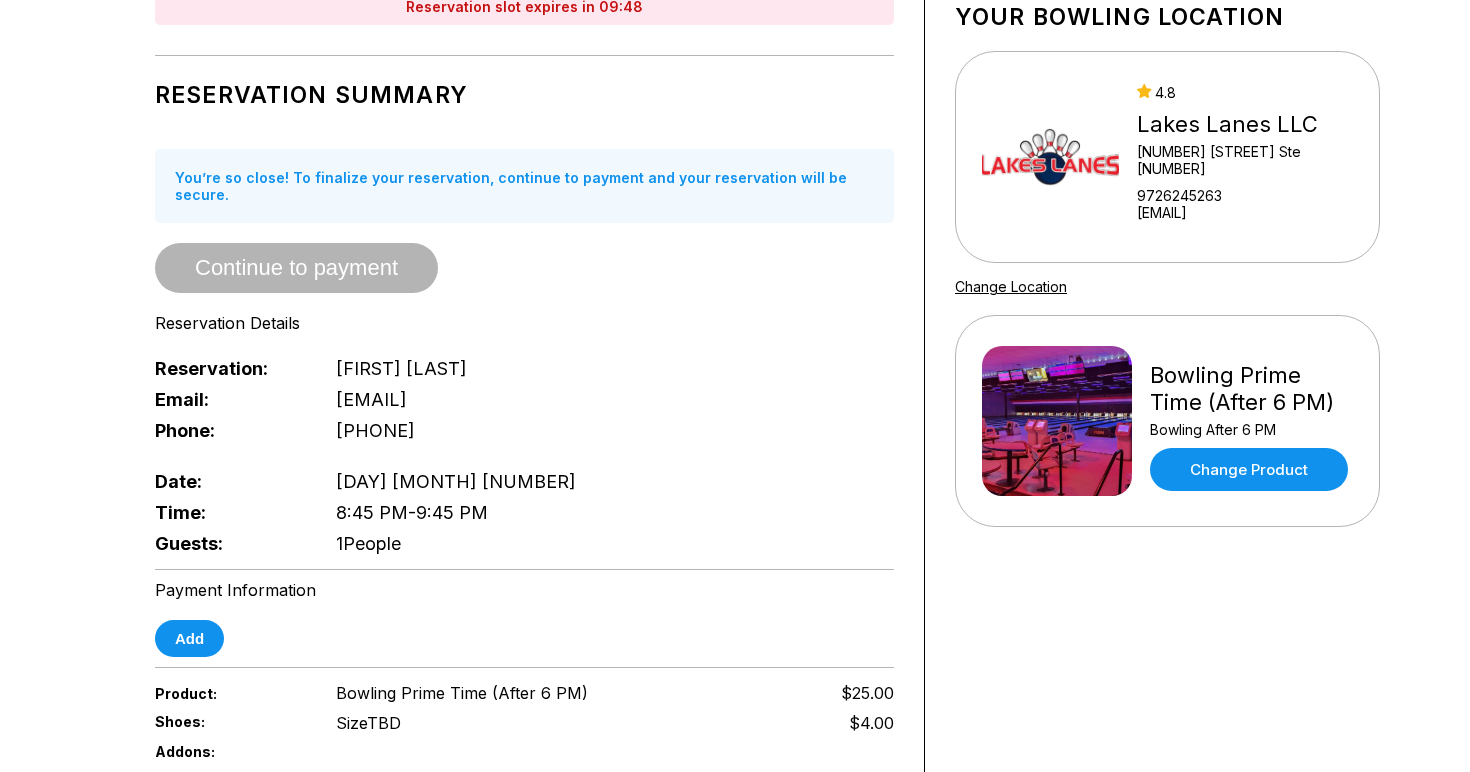scroll, scrollTop: 269, scrollLeft: 0, axis: vertical 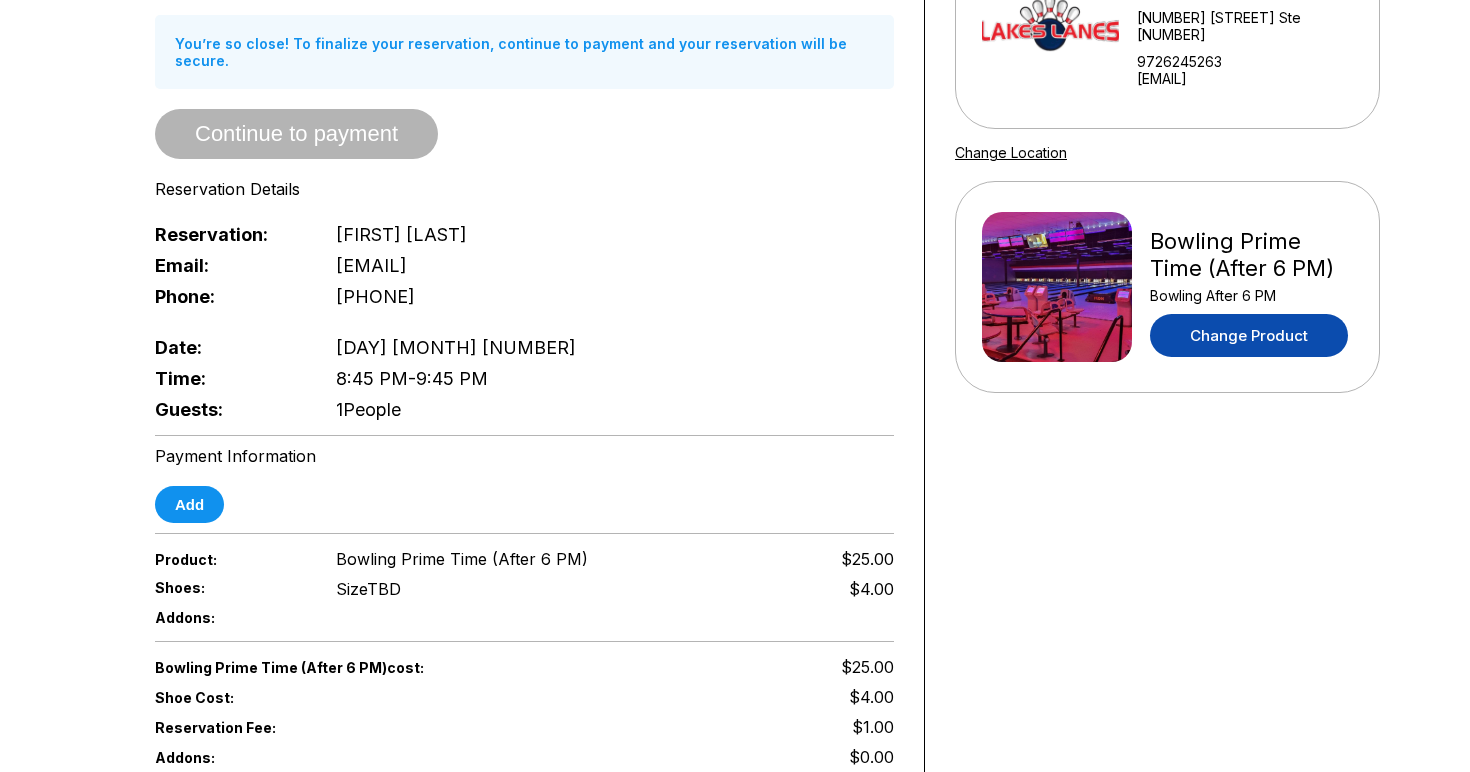 click on "Change Product" at bounding box center [1249, 335] 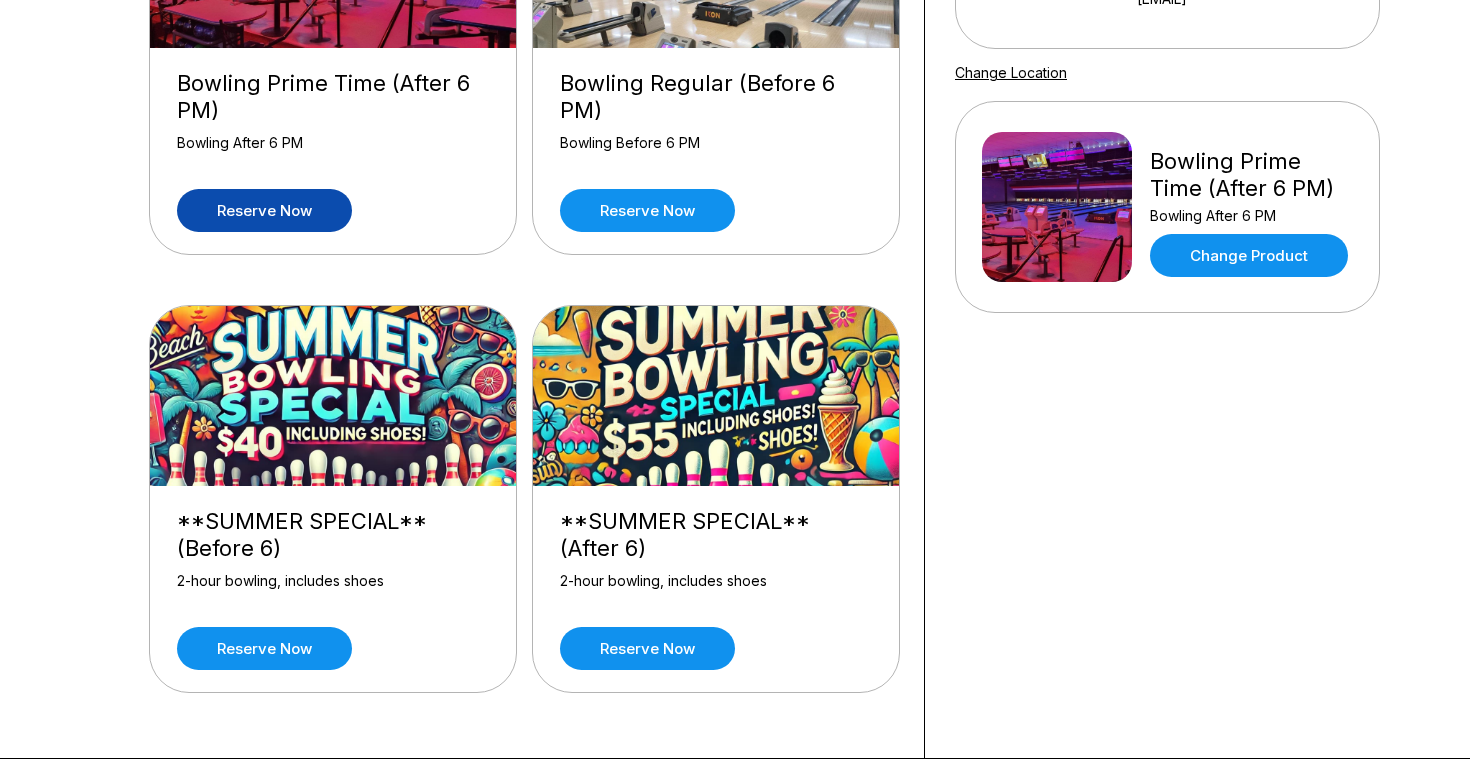 scroll, scrollTop: 328, scrollLeft: 0, axis: vertical 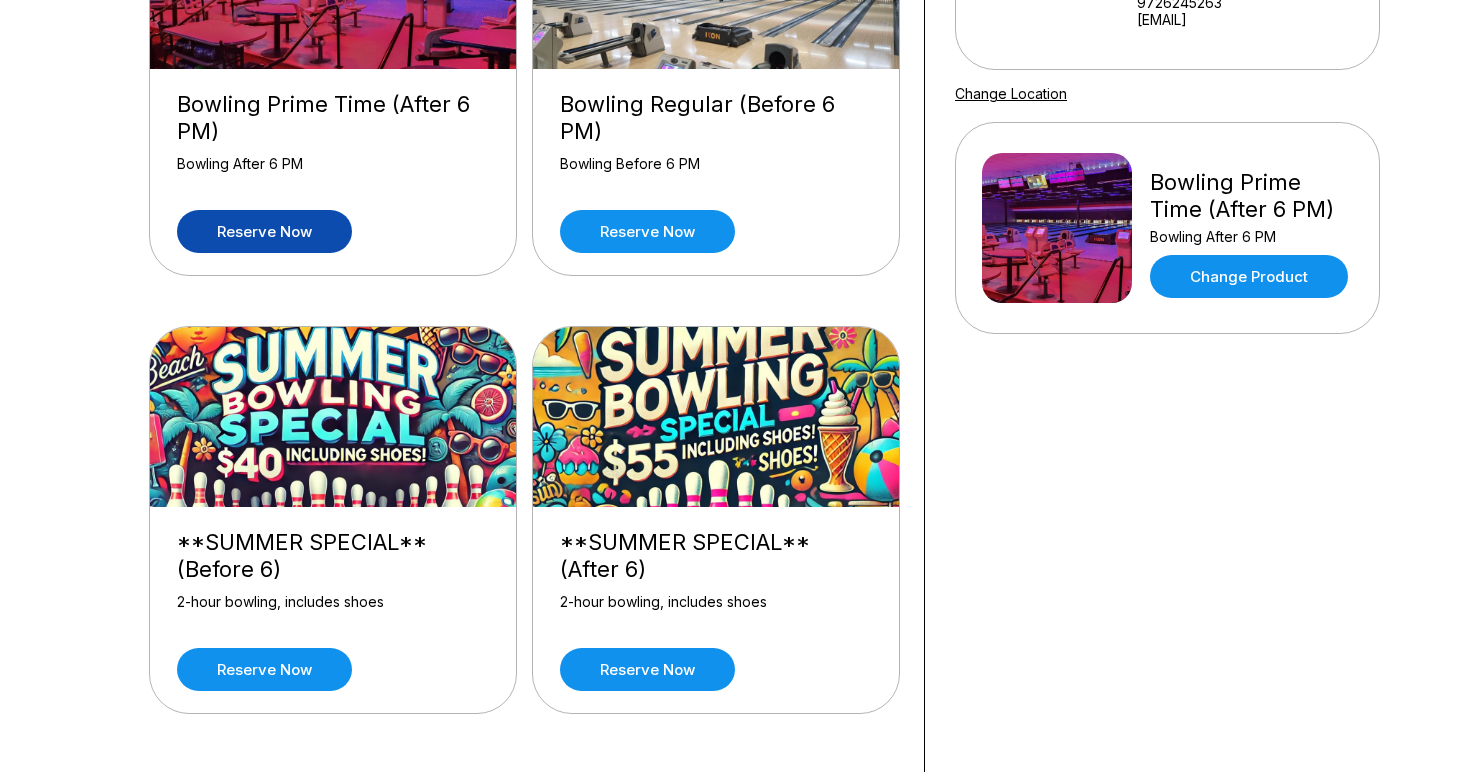 click on "Reserve now" at bounding box center [264, 231] 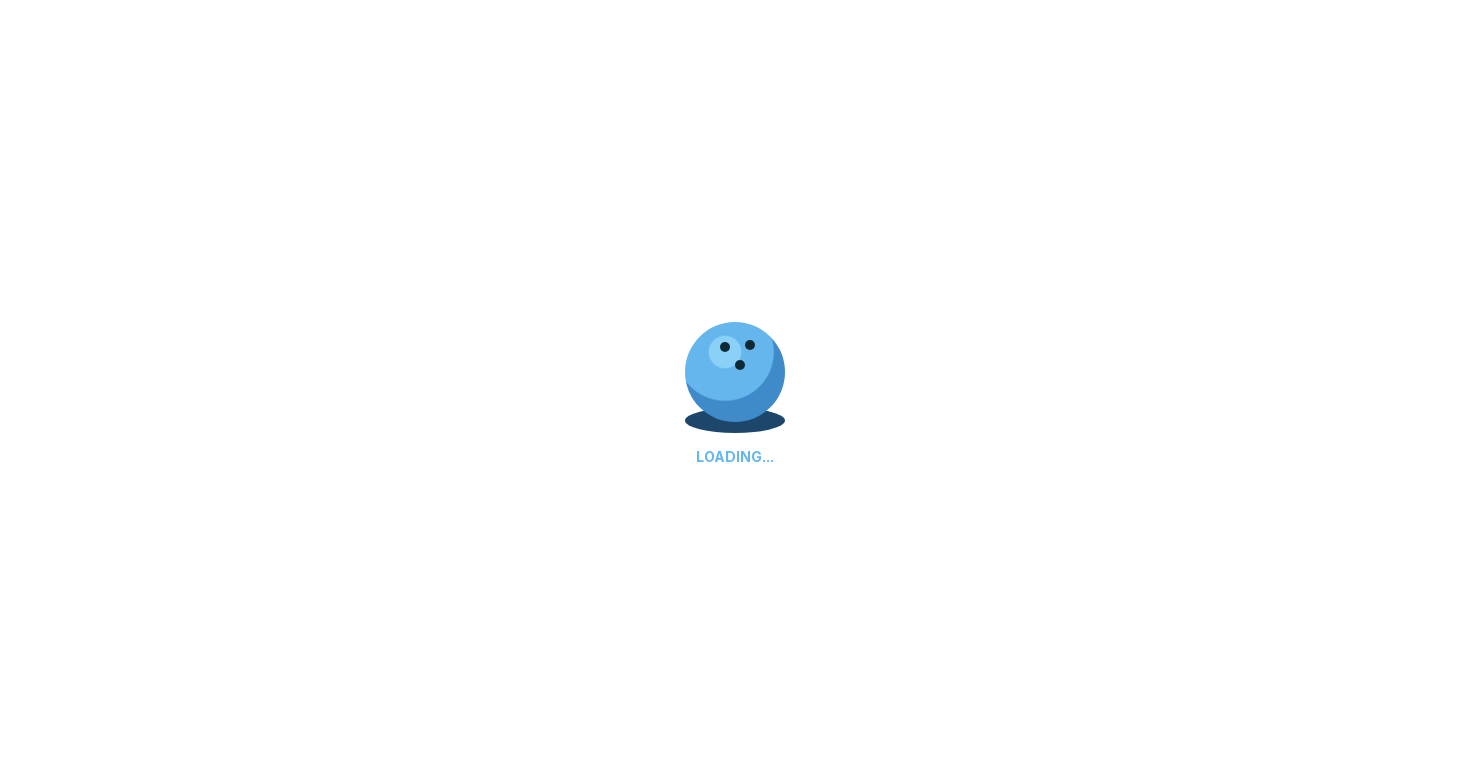 scroll, scrollTop: 0, scrollLeft: 0, axis: both 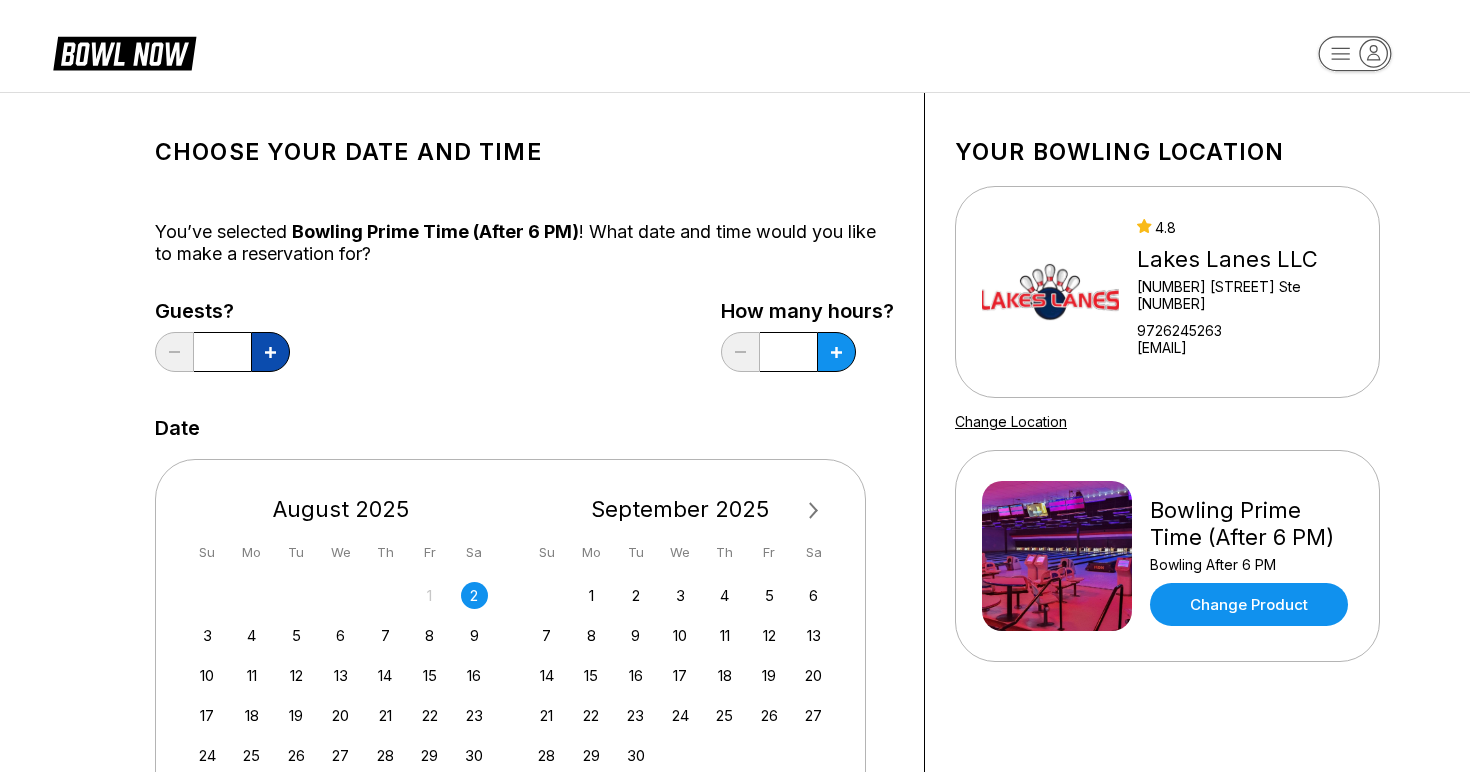 click at bounding box center [270, 352] 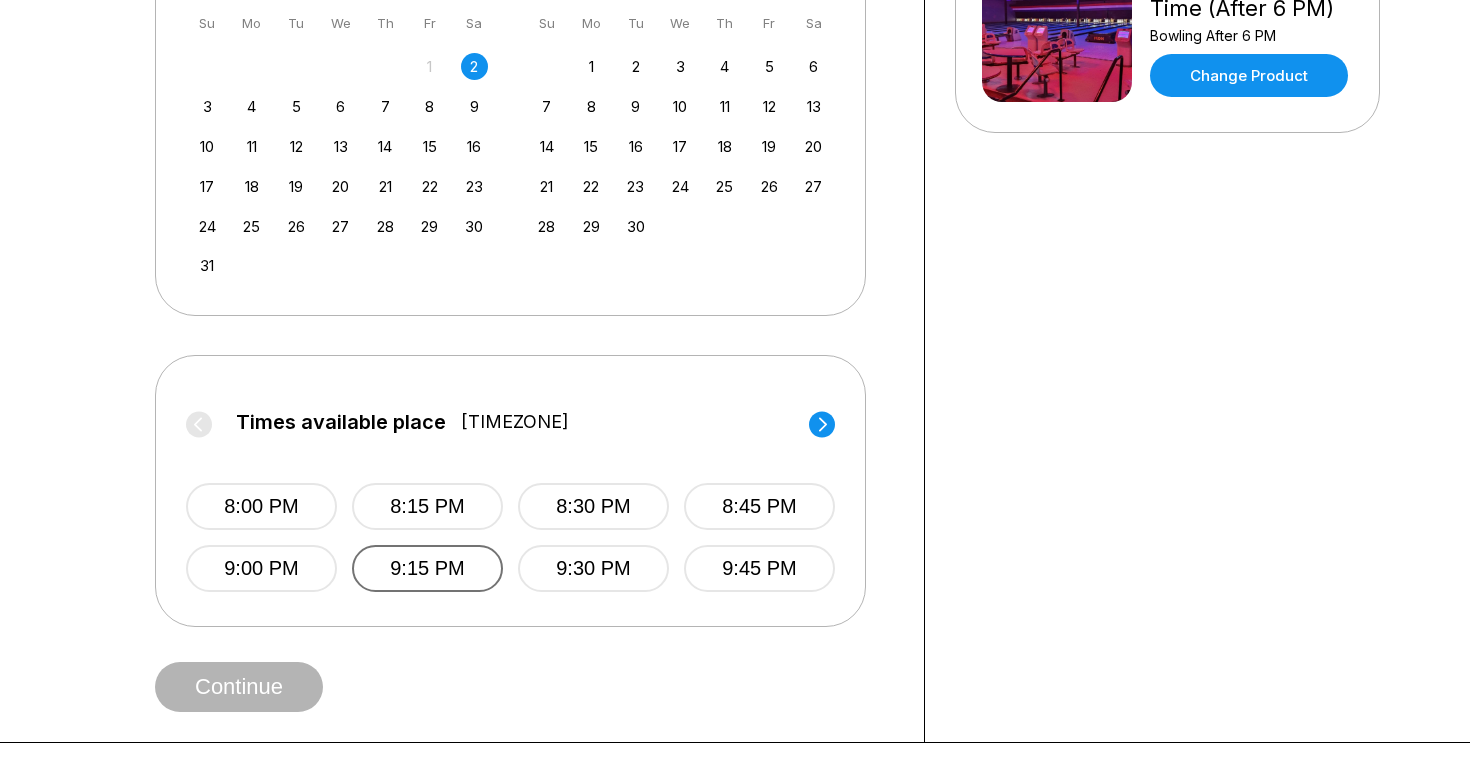 scroll, scrollTop: 531, scrollLeft: 0, axis: vertical 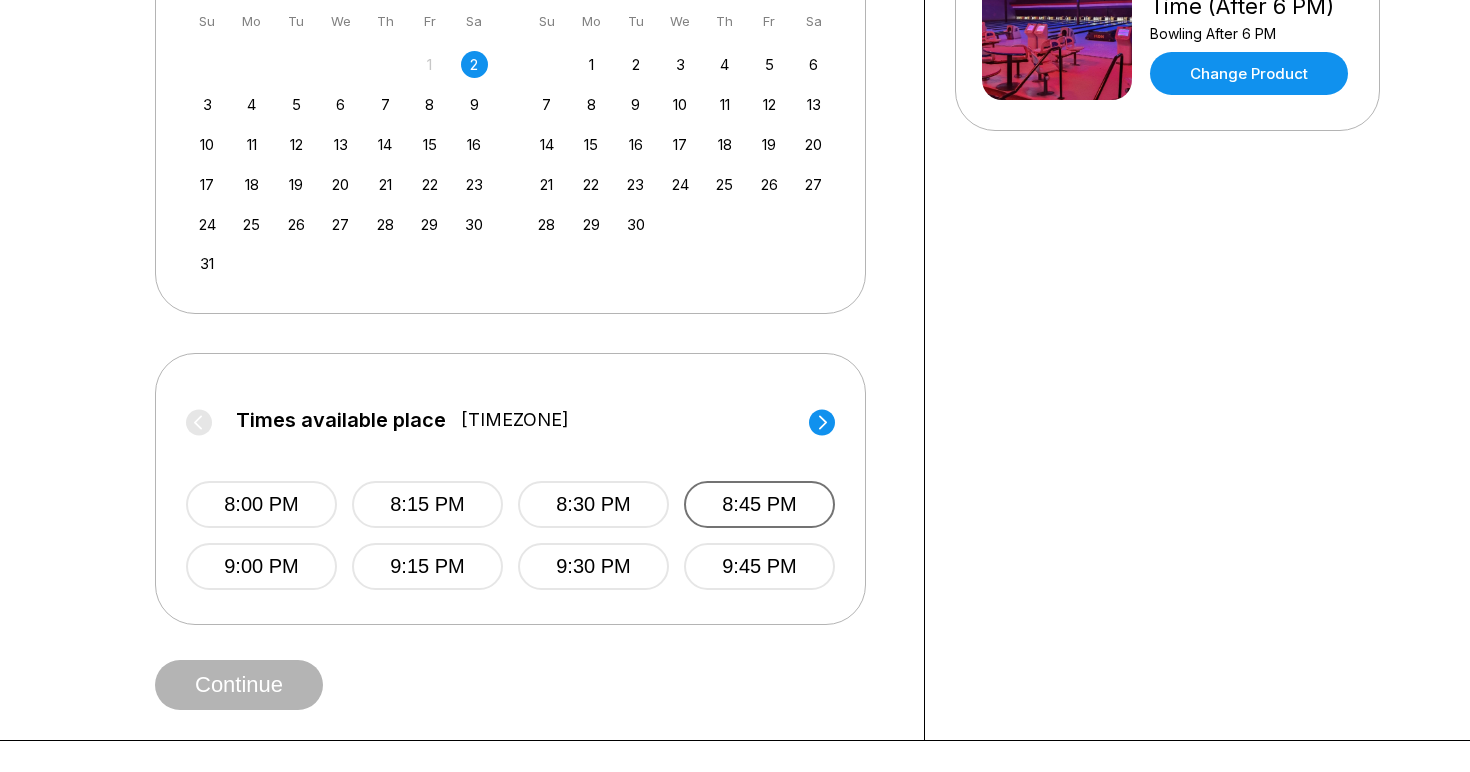click on "8:45 PM" at bounding box center [759, 504] 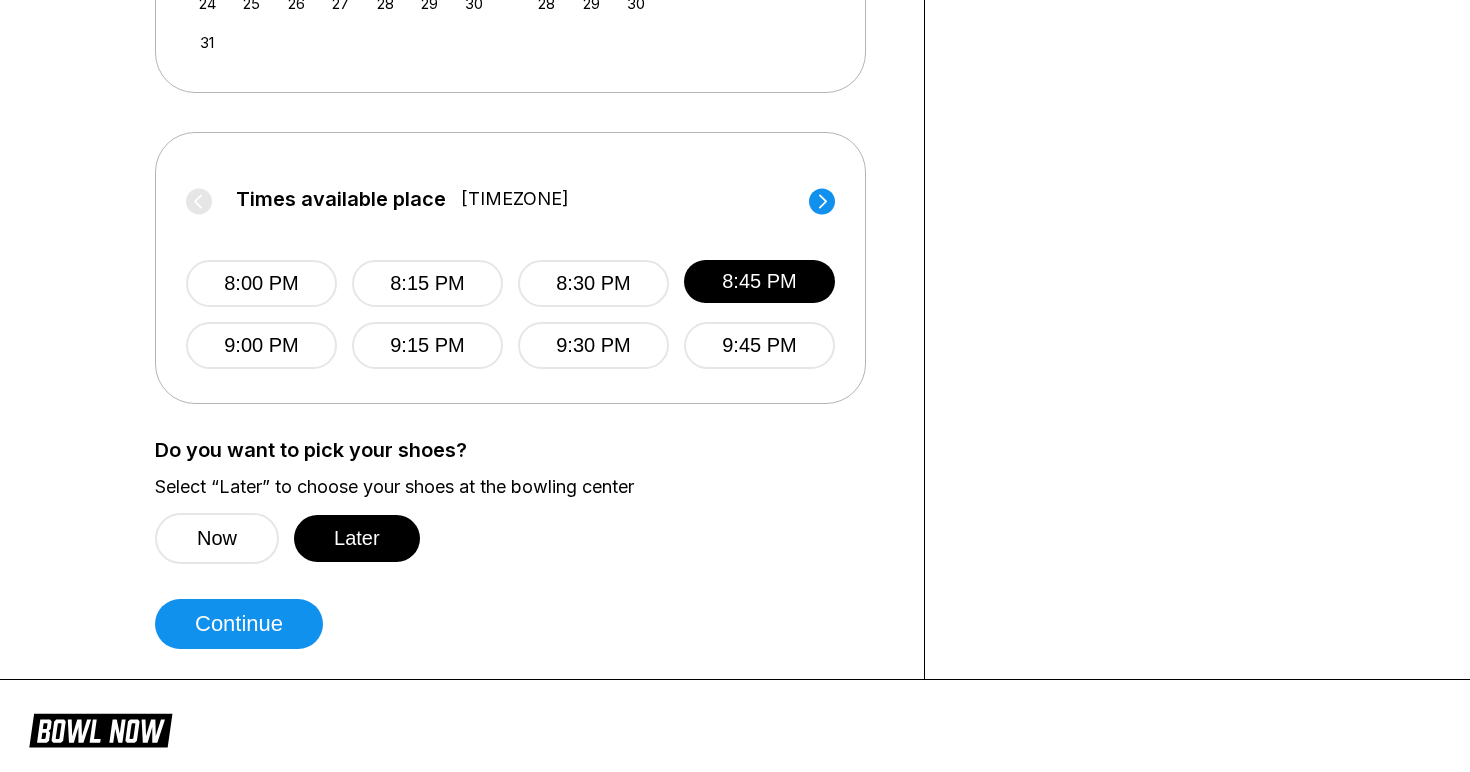 scroll, scrollTop: 810, scrollLeft: 0, axis: vertical 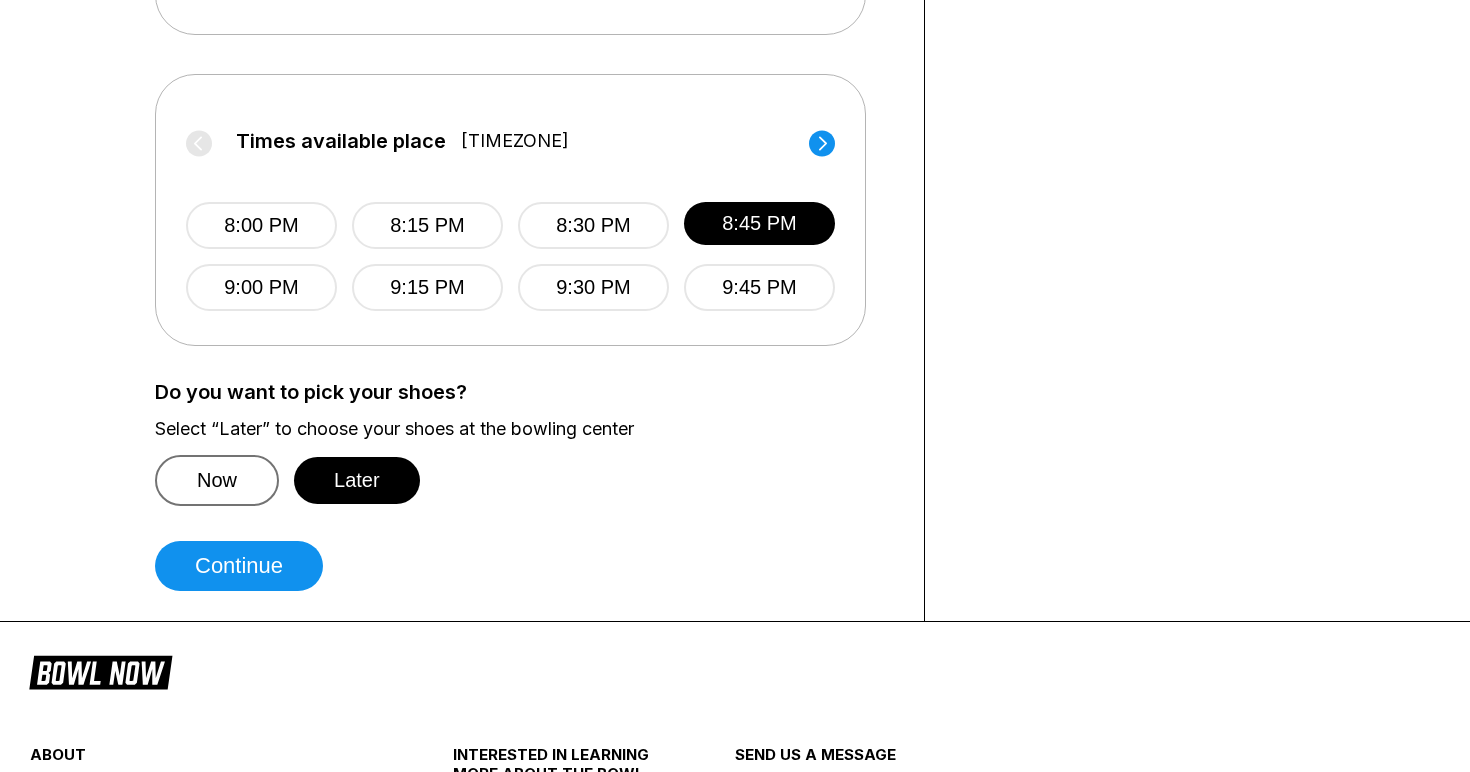 click on "Now" at bounding box center (217, 480) 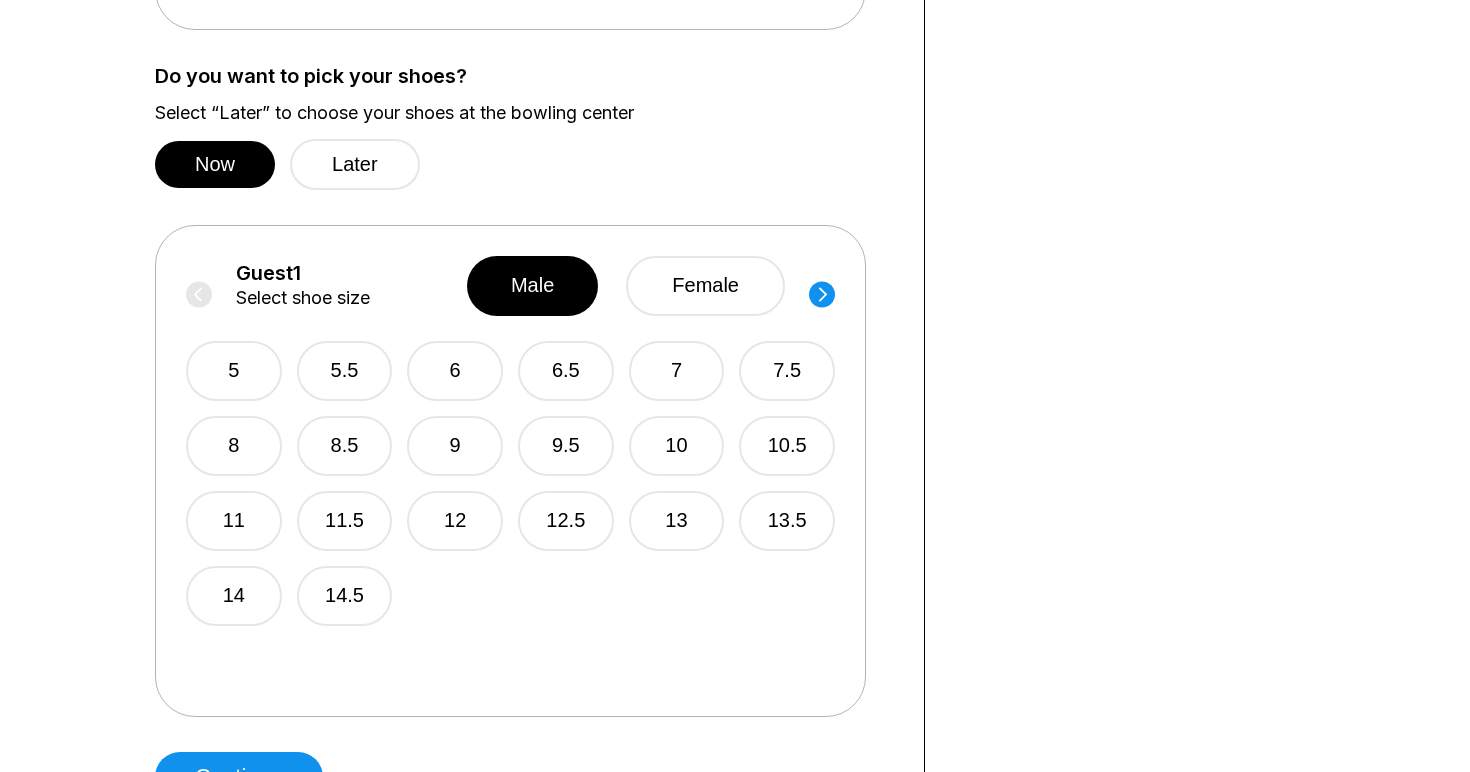 scroll, scrollTop: 1129, scrollLeft: 0, axis: vertical 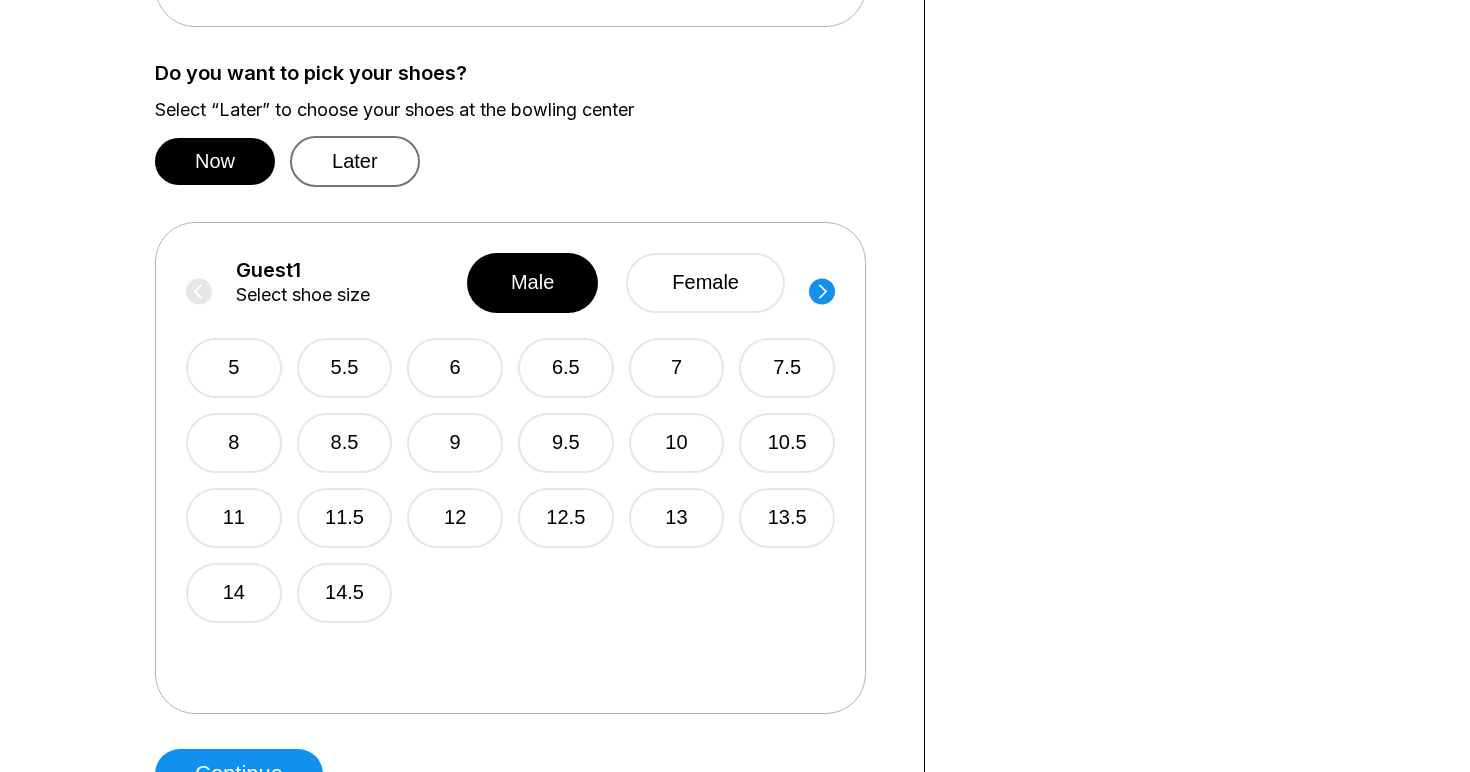 click on "Later" at bounding box center (355, 161) 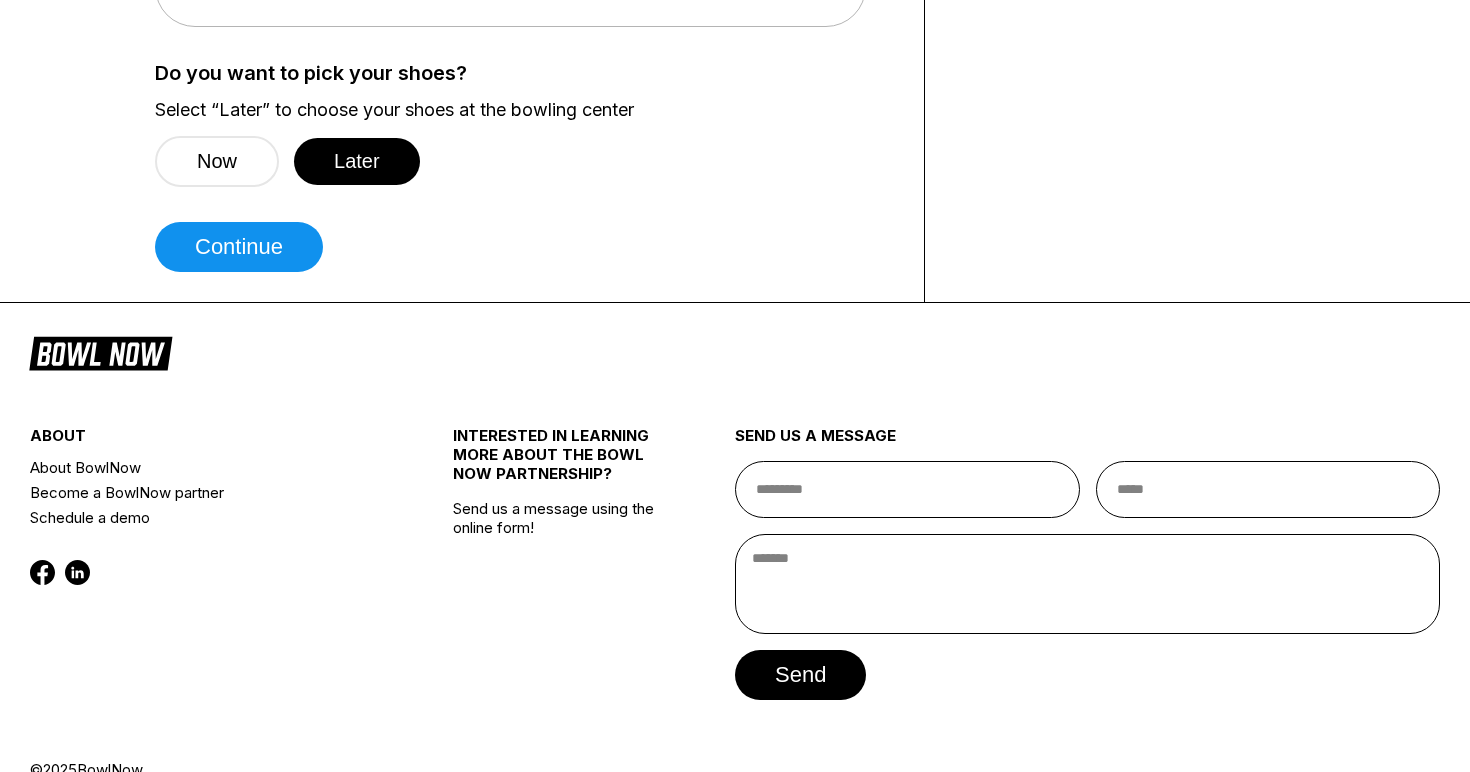 click on "Choose your Date and time You’ve selected   Bowling Prime Time (After 6 PM) ! What date and time would you like to make a reservation for? Guests? * How many hours? * Date Next Month August 2025 Su Mo Tu We Th Fr Sa 27 28 29 30 31 1 2 3 4 5 6 7 8 9 10 11 12 13 14 15 16 17 18 19 20 21 22 23 24 25 26 27 28 29 30 31 September 2025 Su Mo Tu We Th Fr Sa 1 2 3 4 5 6 7 8 9 10 11 12 13 14 15 16 17 18 19 20 21 22 23 24 25 26 27 28 29 30 1 2 3 4 Times available place [TIMEZONE] 8:00 PM 8:15 PM 8:30 PM 8:45 PM 9:00 PM 9:15 PM 9:30 PM 9:45 PM Times available place [TIMEZONE] 10:00 PM 10:15 PM 10:30 PM 10:45 PM 11:00 PM 11:15 PM 11:30 PM 11:45 PM Times available place [TIMEZONE] 12:00 AM 12:15 AM 12:30 AM 12:45 AM 1:00 AM Do you want to pick your shoes? Select “Later” to choose your shoes at the bowling center Now Later Continue" at bounding box center [524, -367] 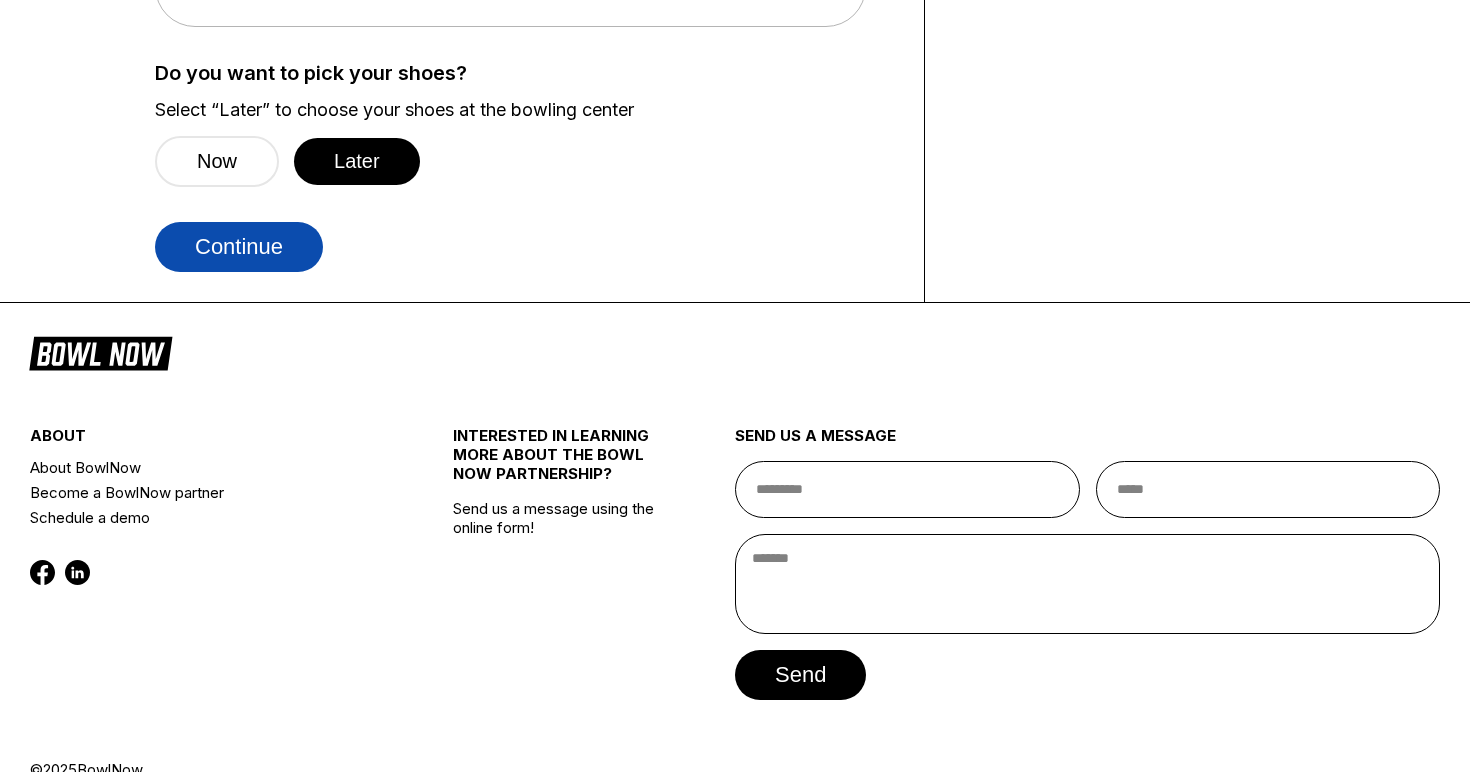 click on "Continue" at bounding box center [239, 247] 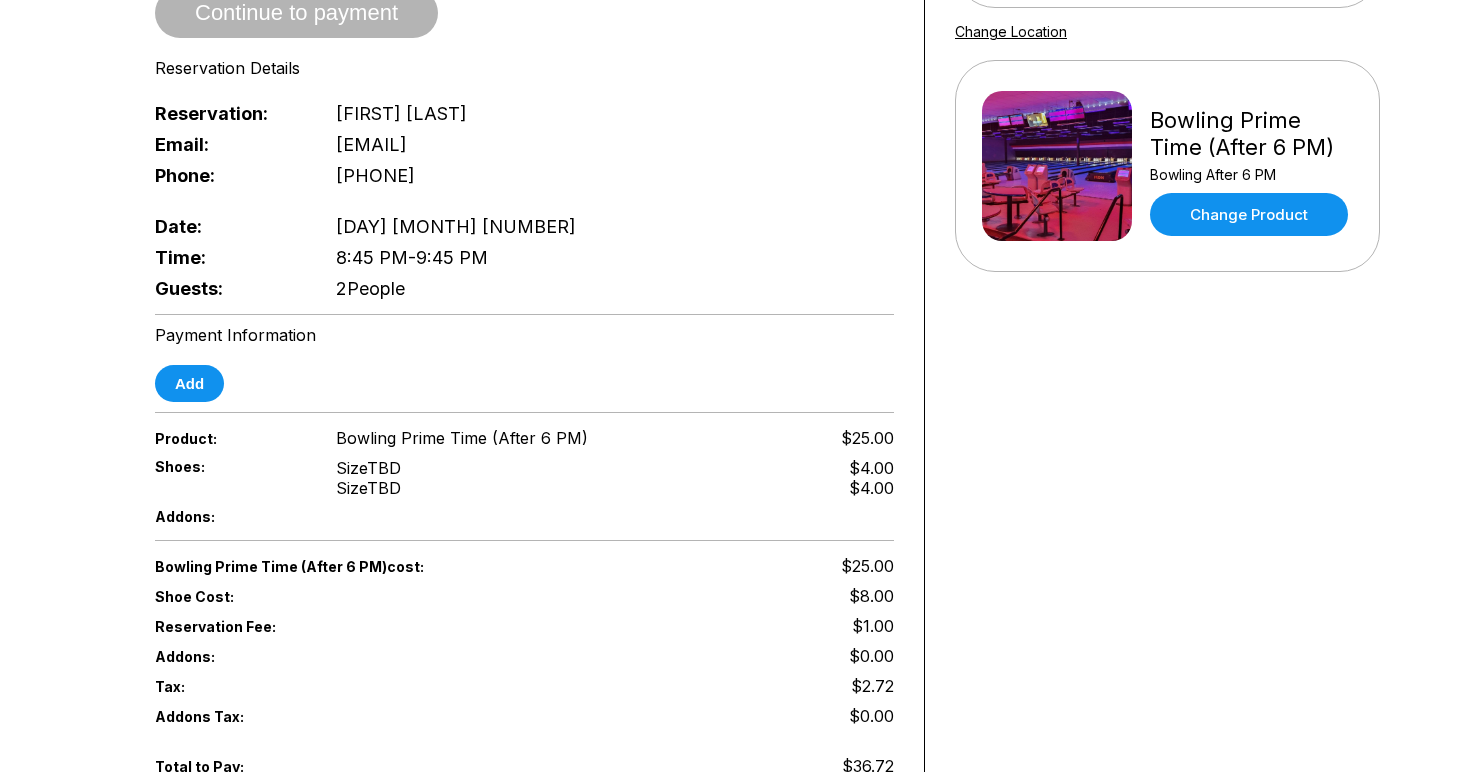 scroll, scrollTop: 384, scrollLeft: 0, axis: vertical 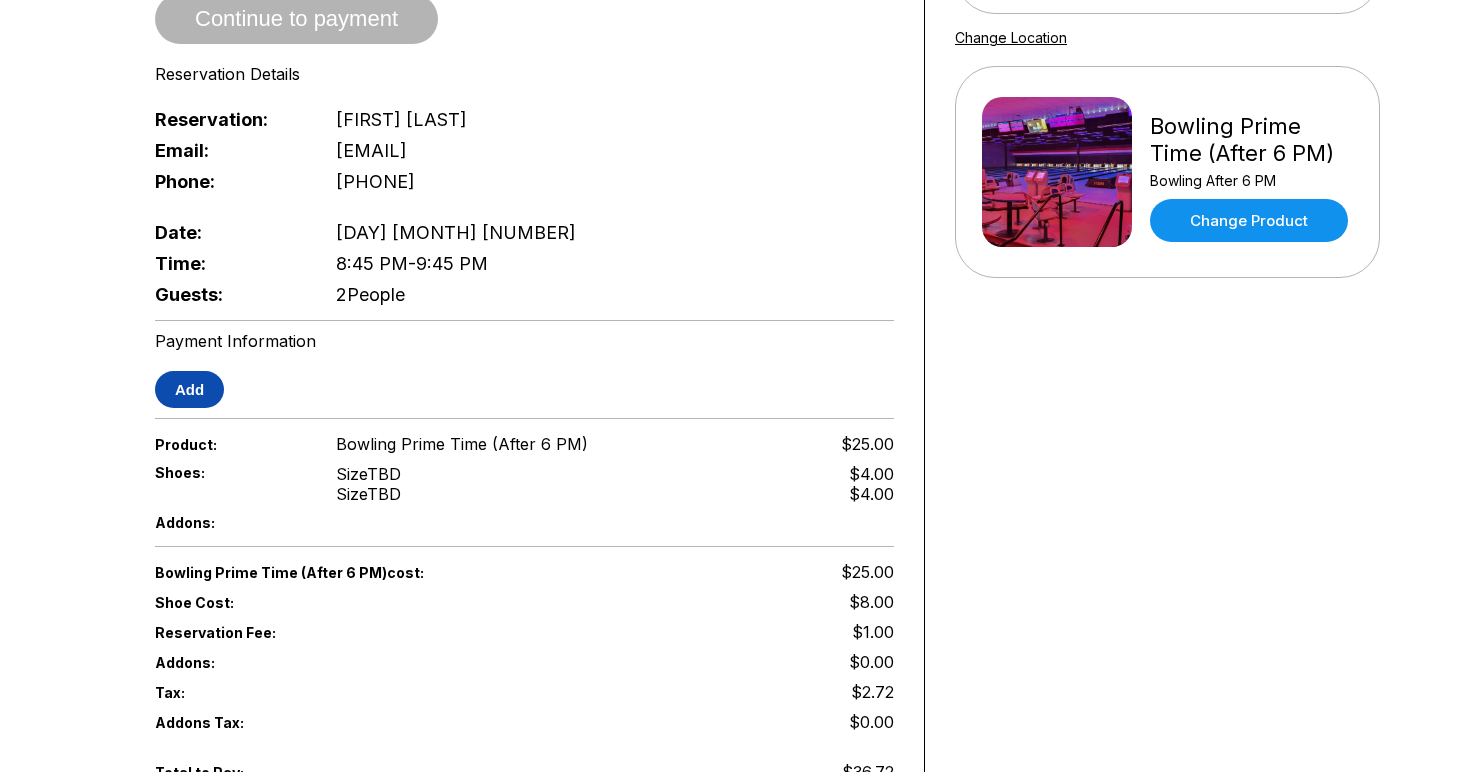 click on "Add" at bounding box center (189, 389) 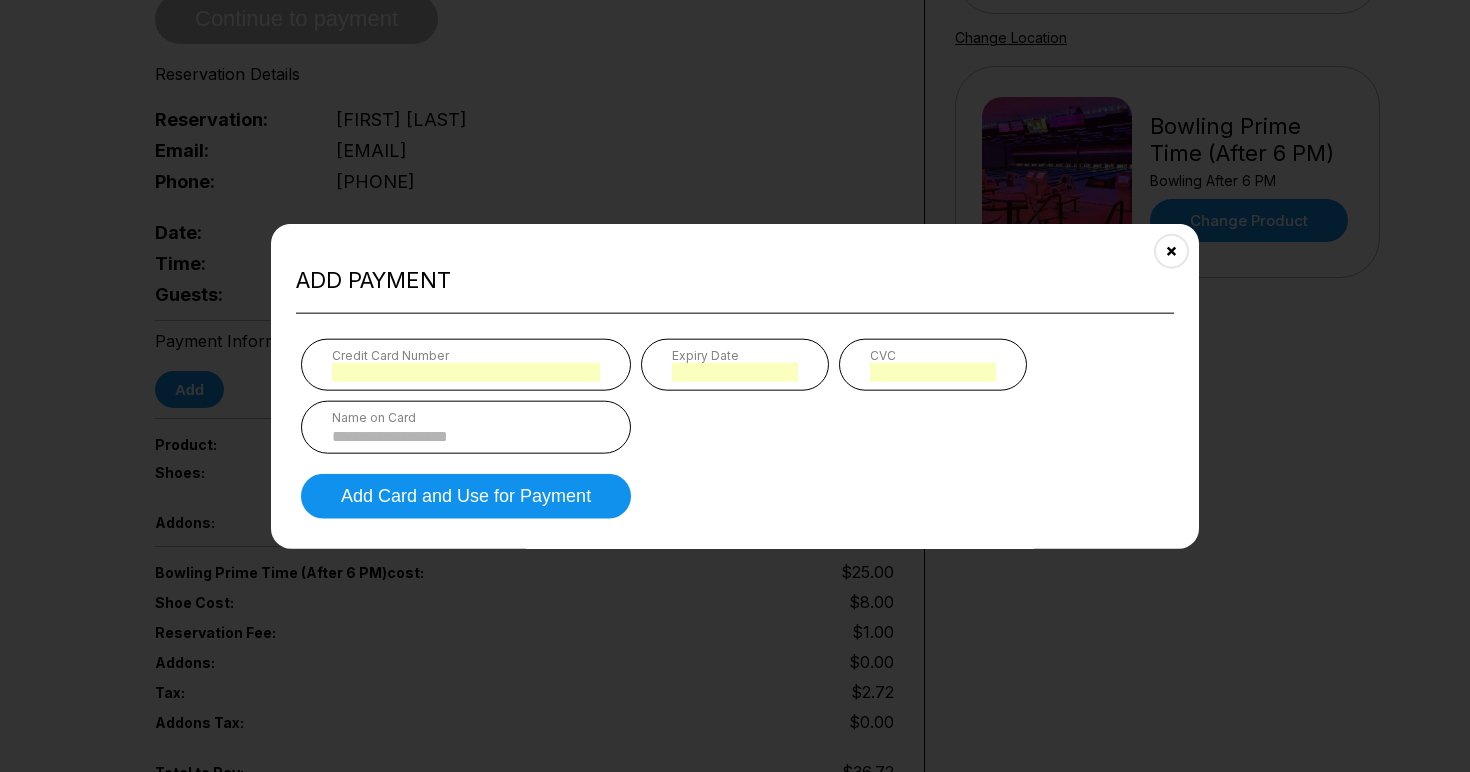 click on "Credit Card Number Expiry Date CVC Name on Card Add Card and Use for Payment" at bounding box center [735, 428] 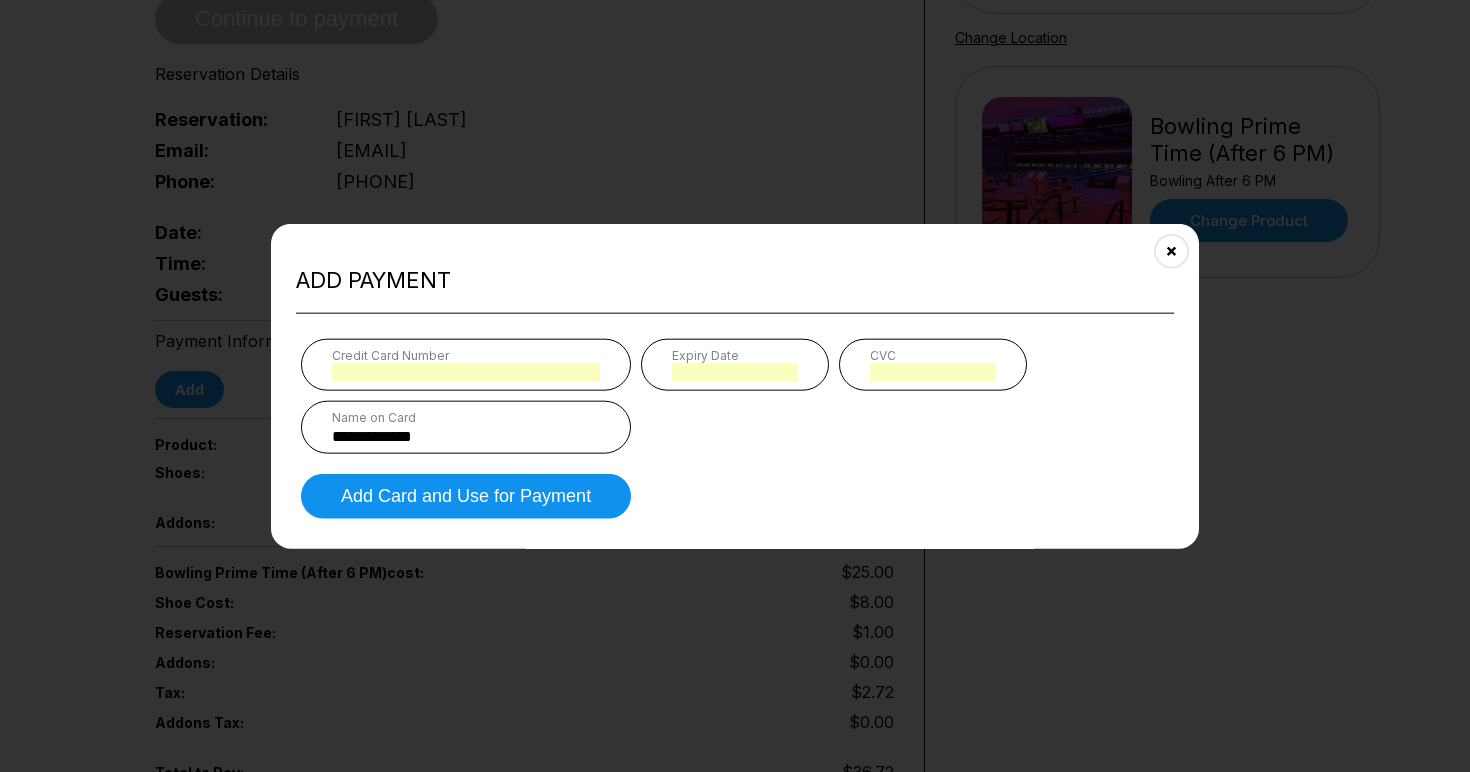 type on "*" 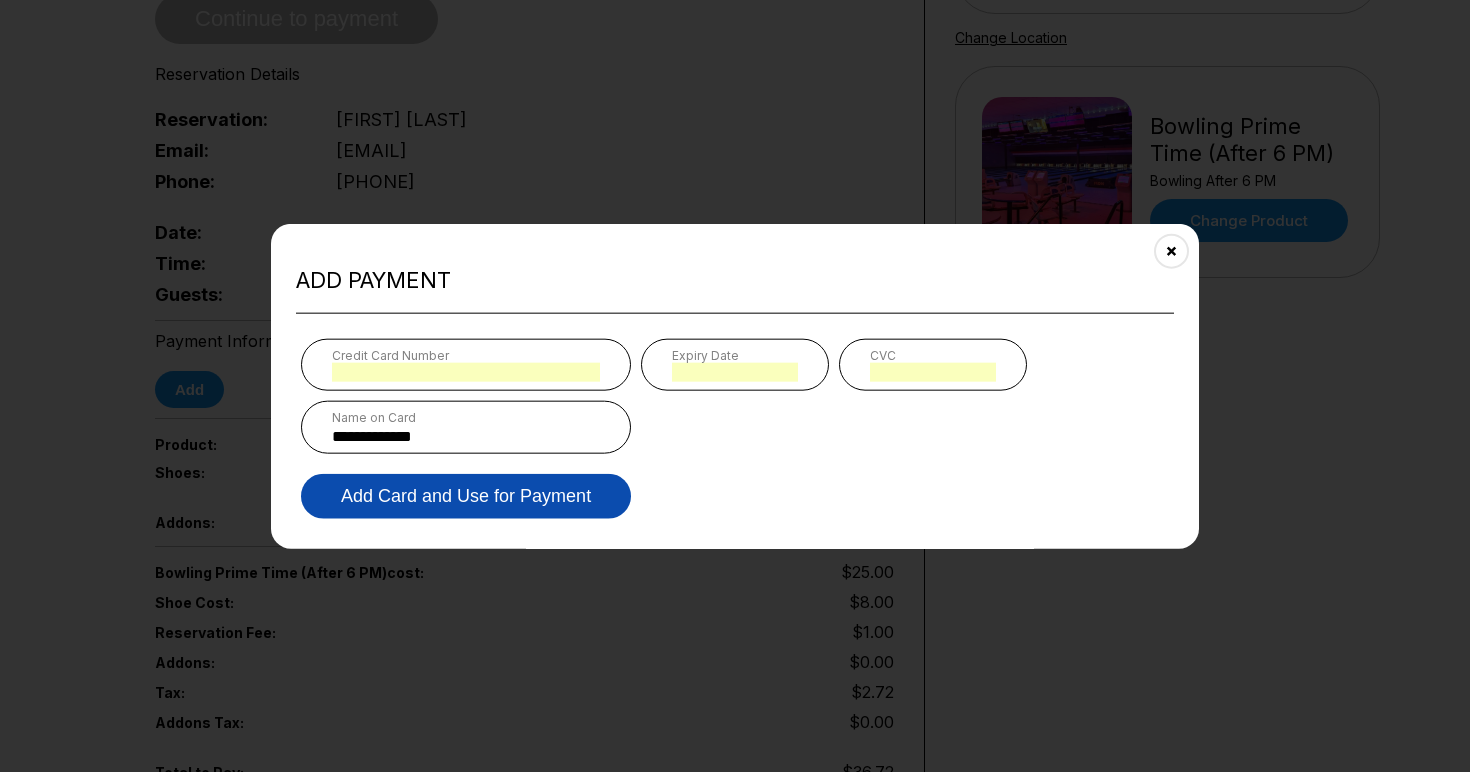 click on "Add Card and Use for Payment" at bounding box center [466, 495] 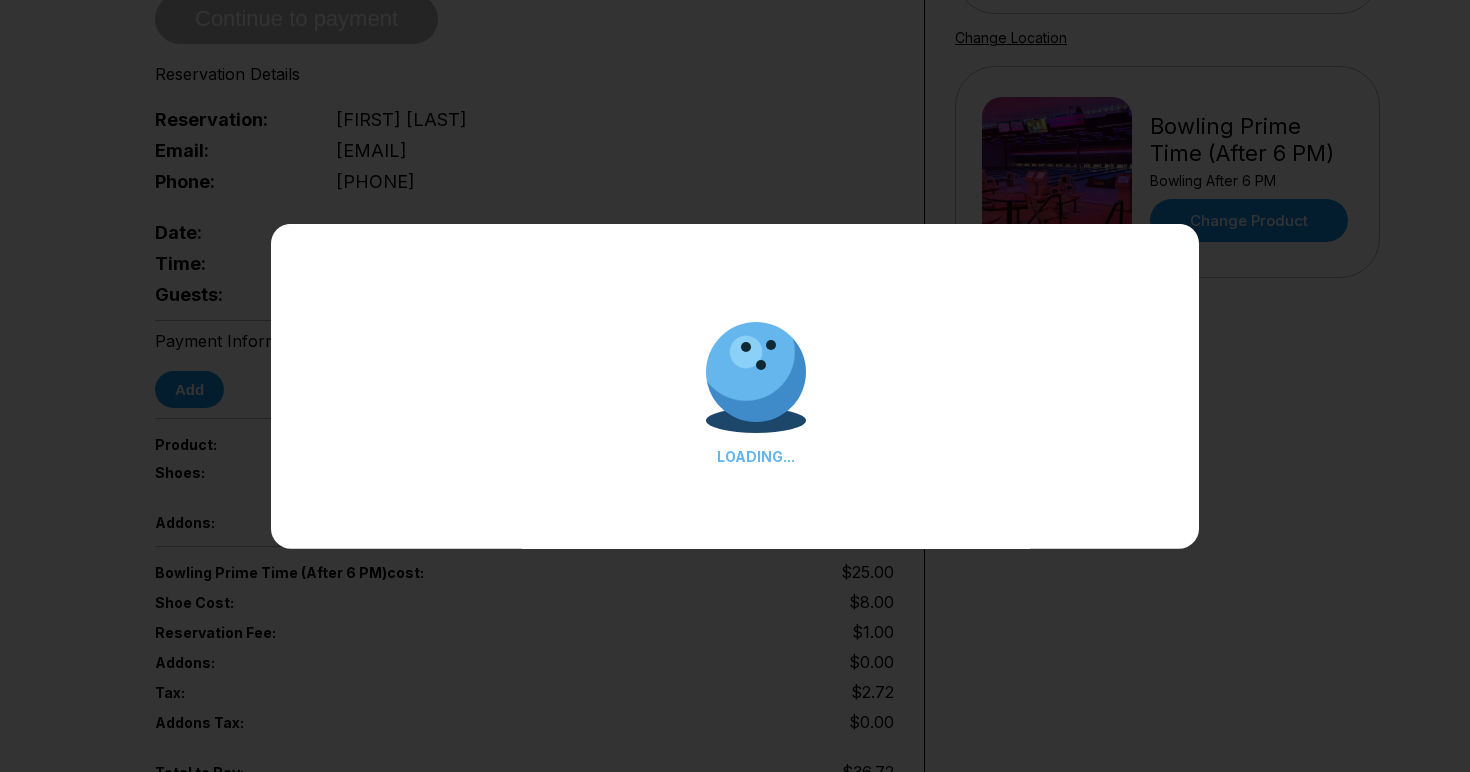 scroll, scrollTop: 0, scrollLeft: 0, axis: both 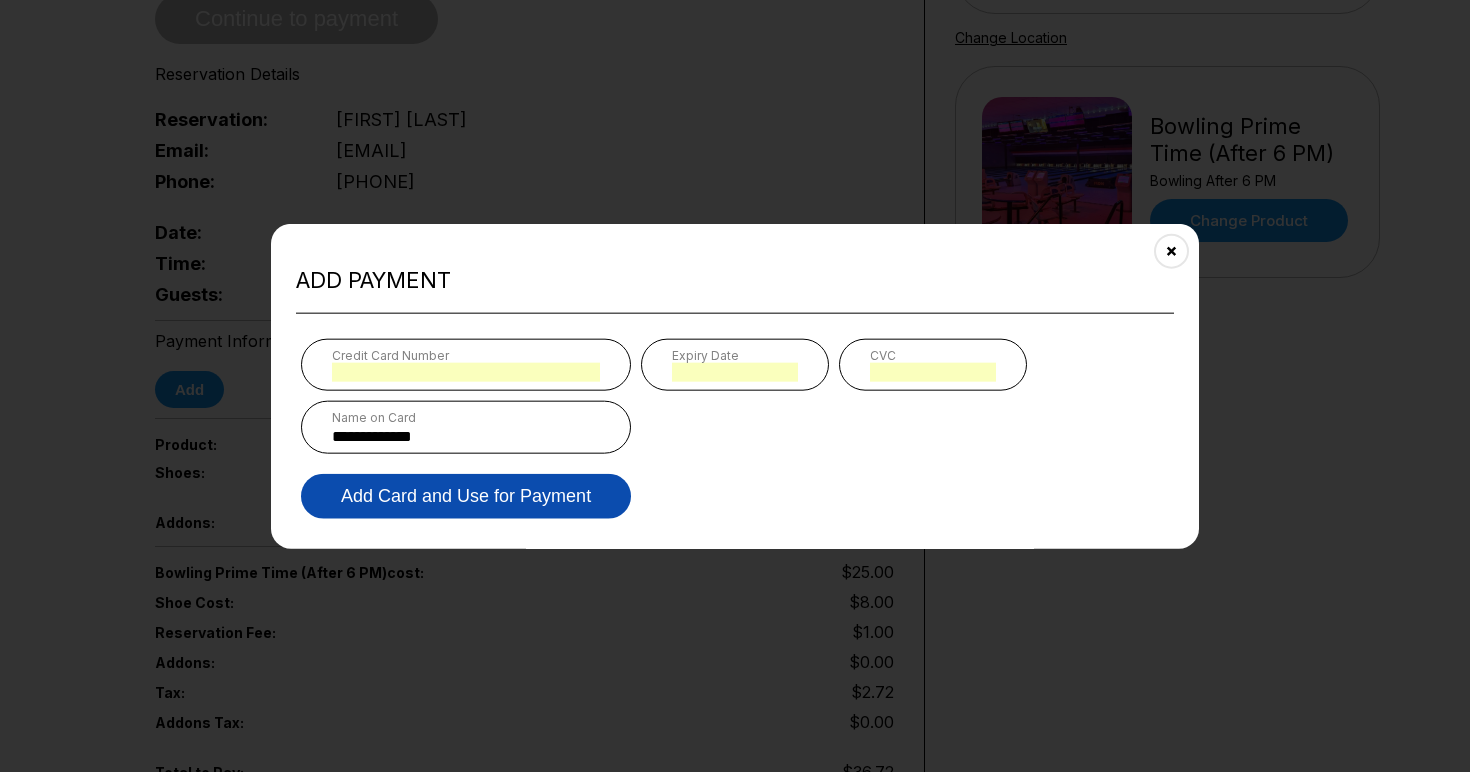 click on "Add Card and Use for Payment" at bounding box center [466, 495] 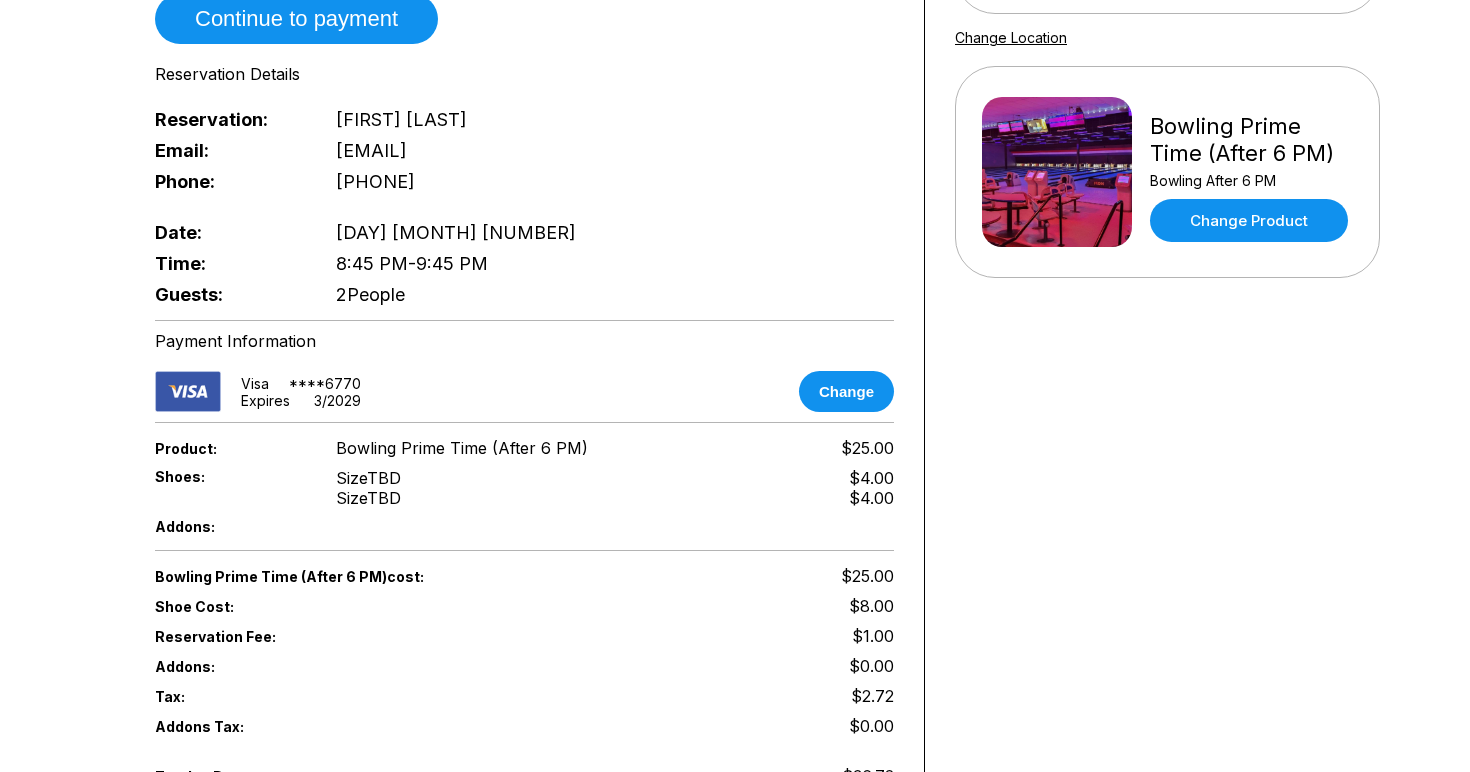 scroll, scrollTop: 1008, scrollLeft: 0, axis: vertical 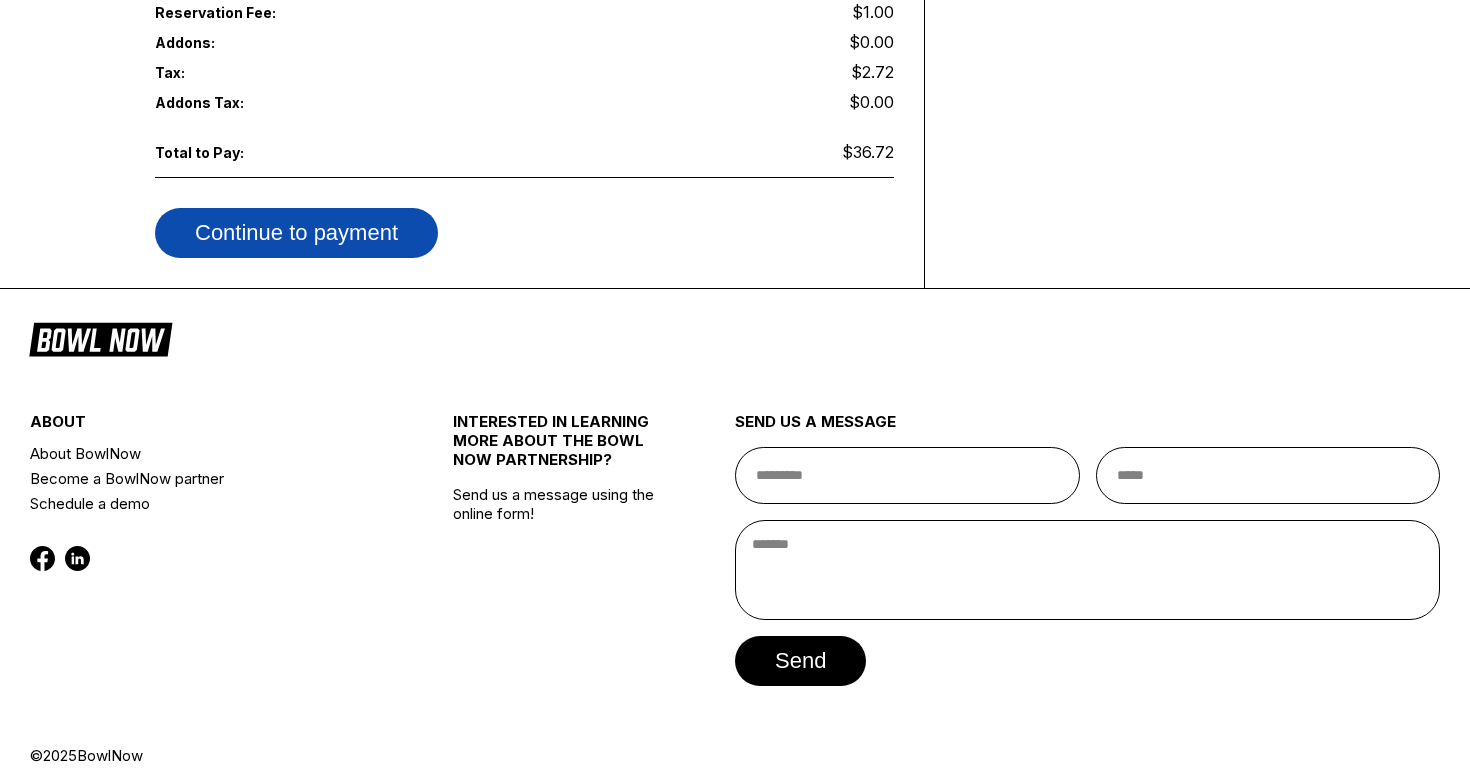 click on "Continue to payment" at bounding box center (296, 233) 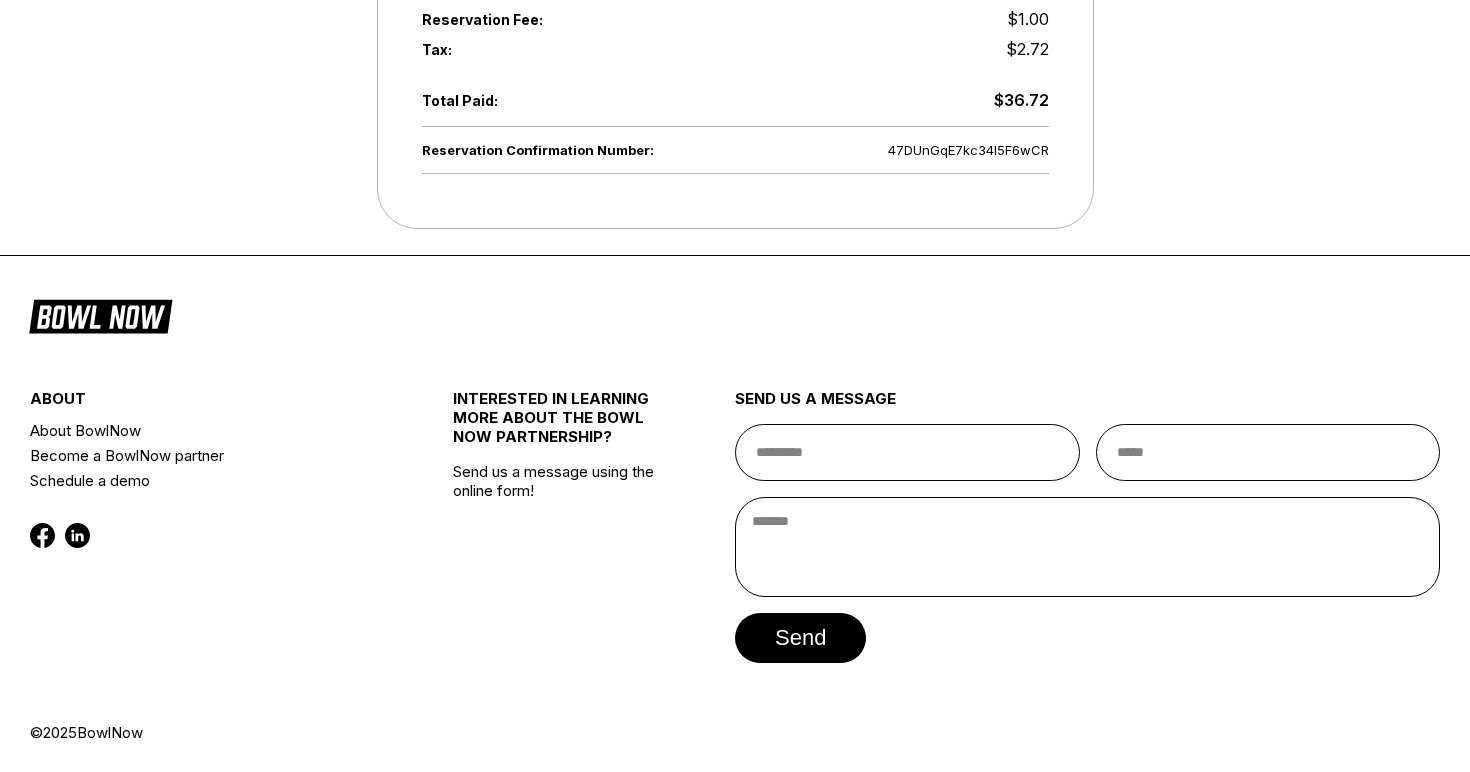 scroll, scrollTop: 0, scrollLeft: 0, axis: both 